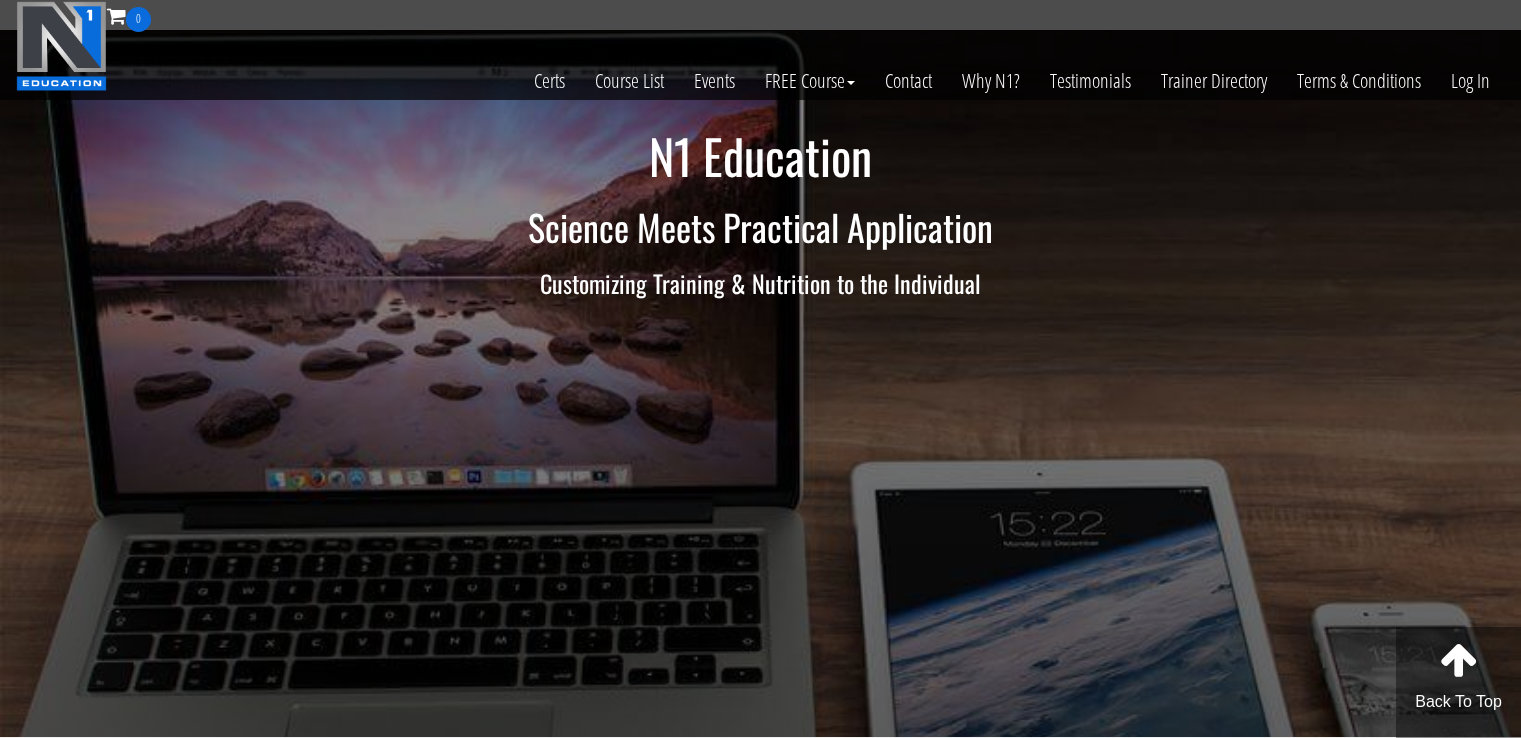 scroll, scrollTop: 0, scrollLeft: 0, axis: both 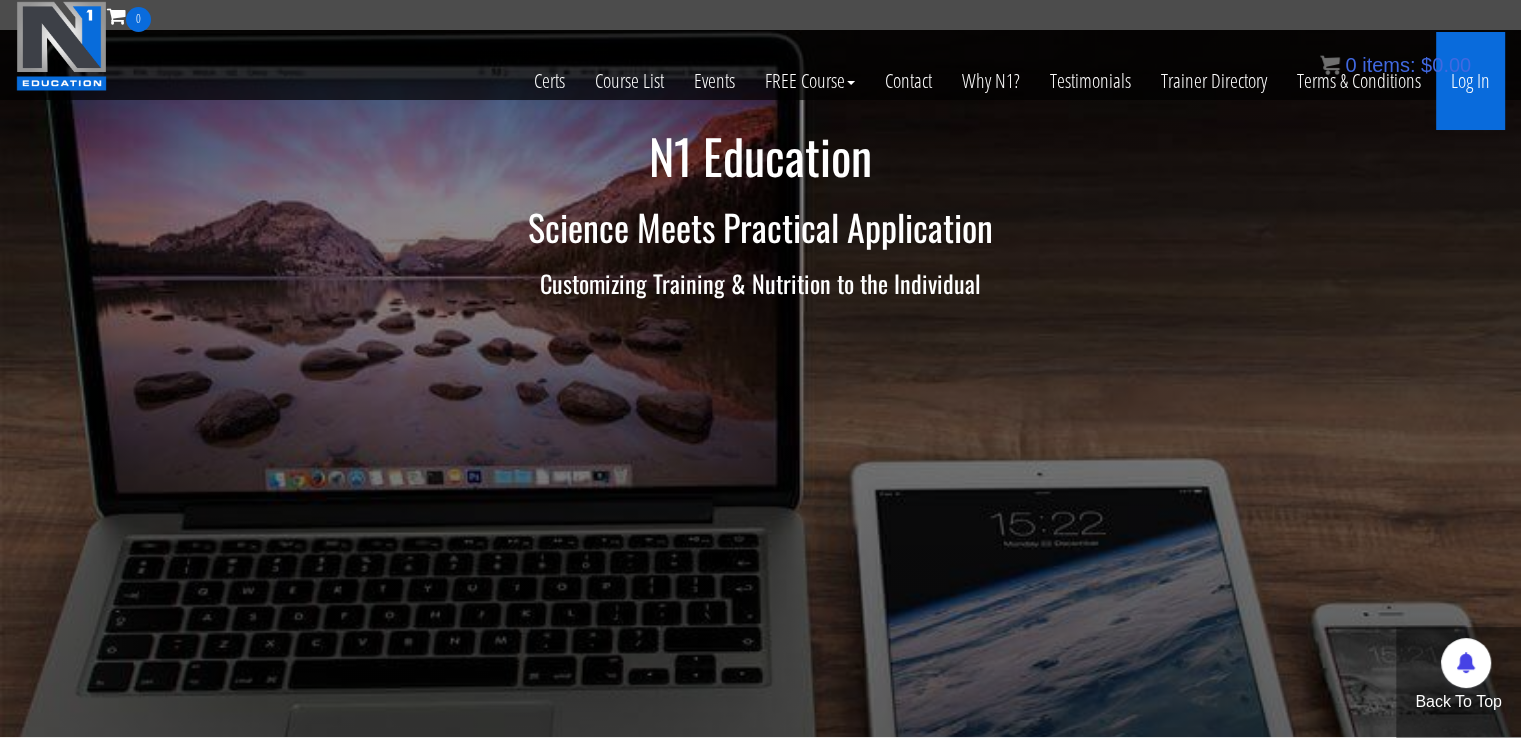 click on "Log In" at bounding box center (1470, 81) 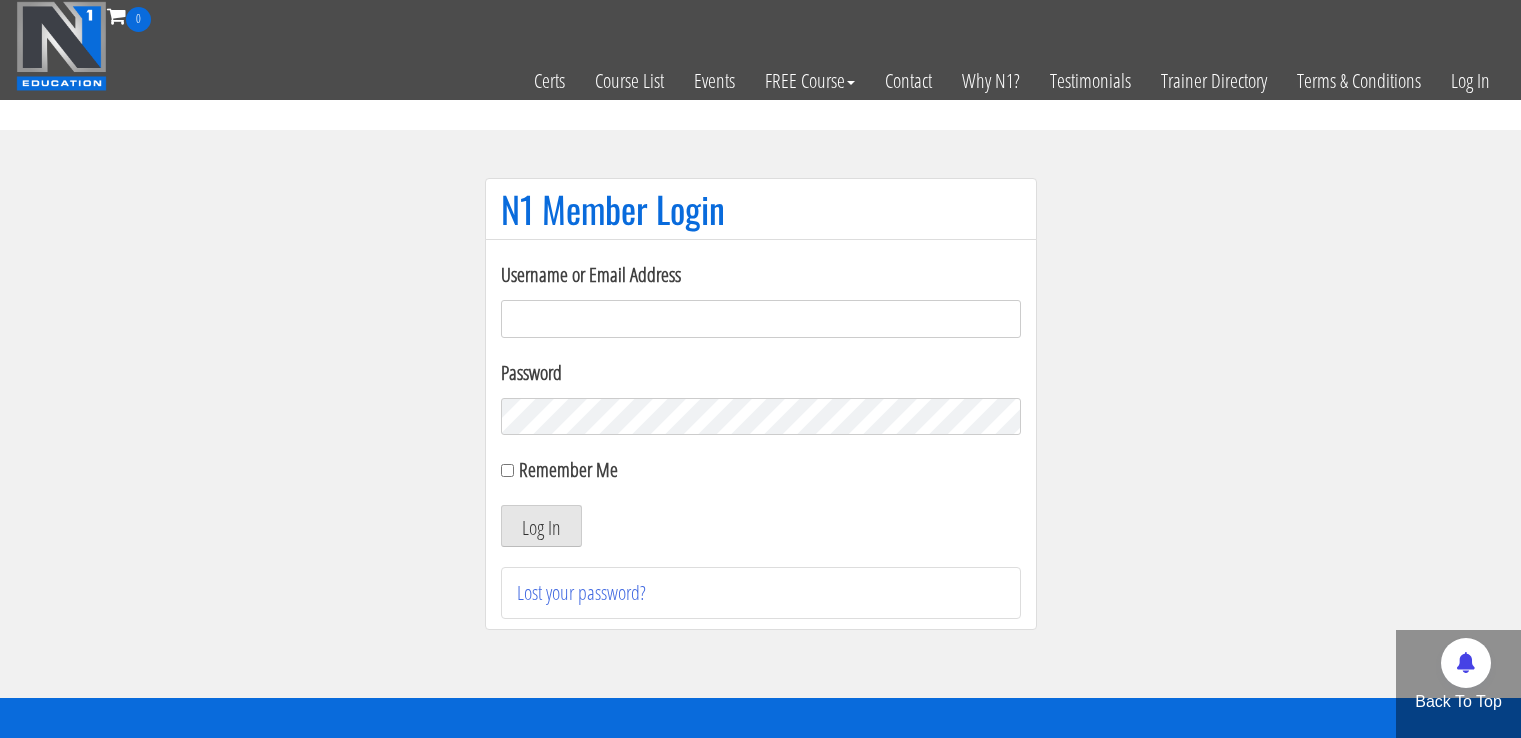 scroll, scrollTop: 0, scrollLeft: 0, axis: both 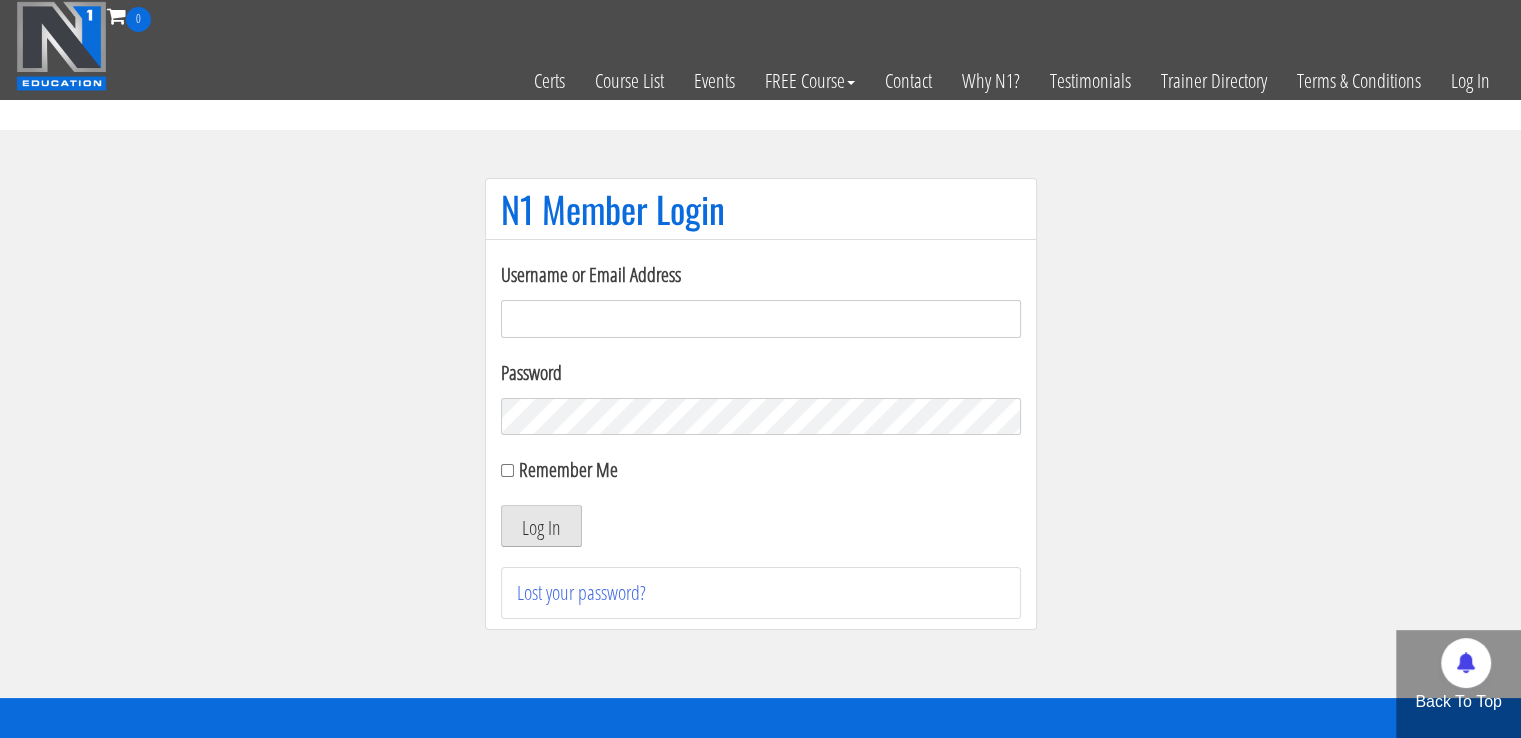 type on "[EMAIL]" 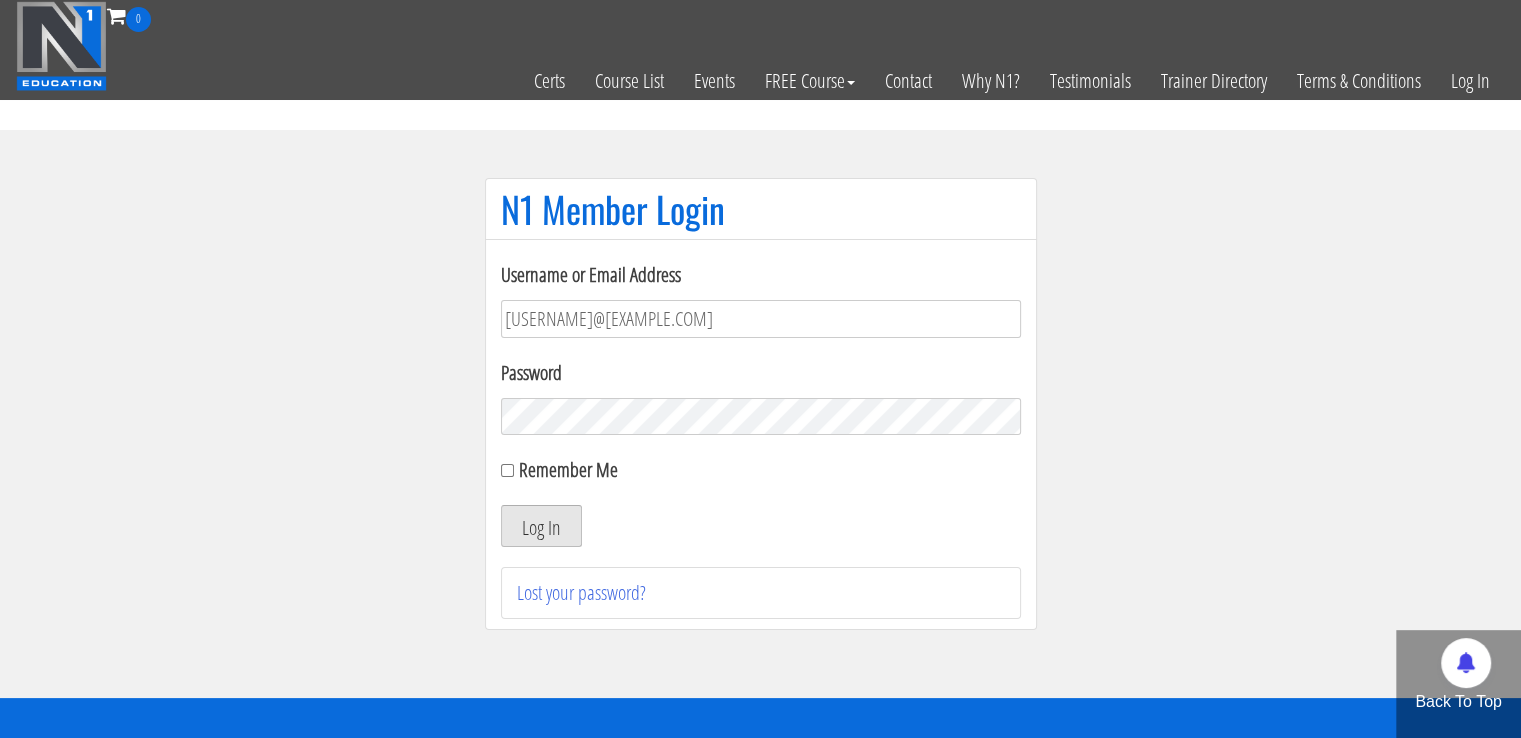 click on "Log In" at bounding box center (541, 526) 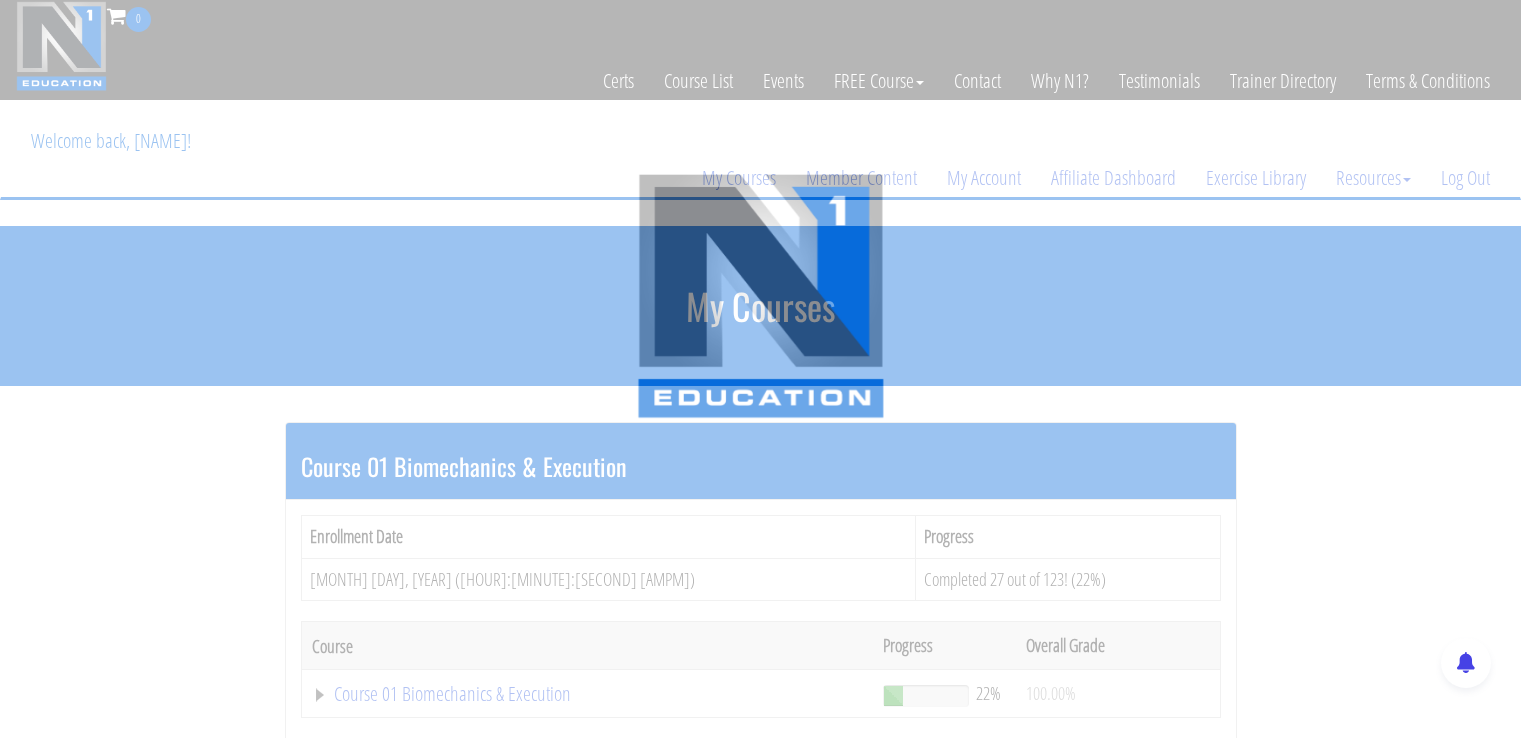 scroll, scrollTop: 0, scrollLeft: 0, axis: both 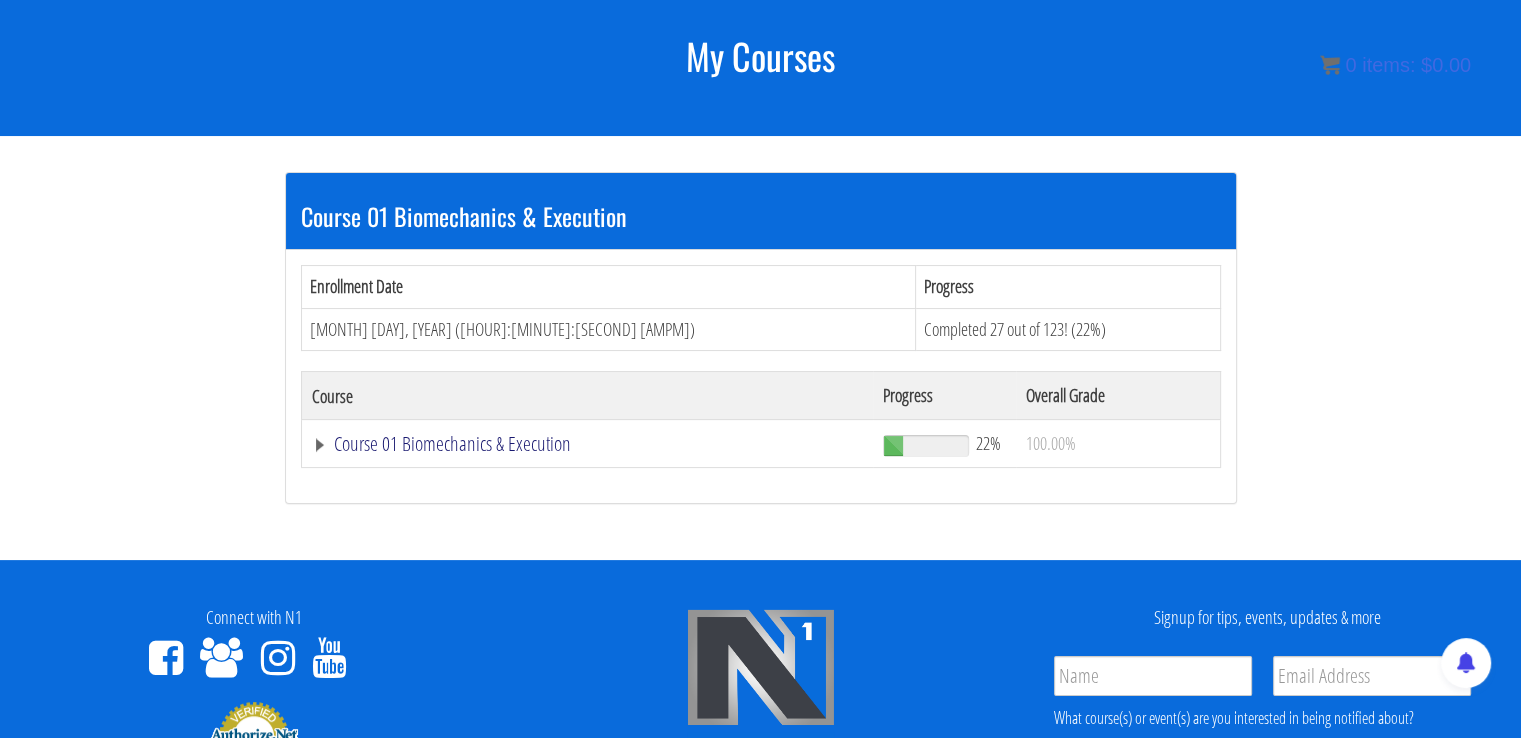 click on "Course 01 Biomechanics & Execution" at bounding box center (588, 444) 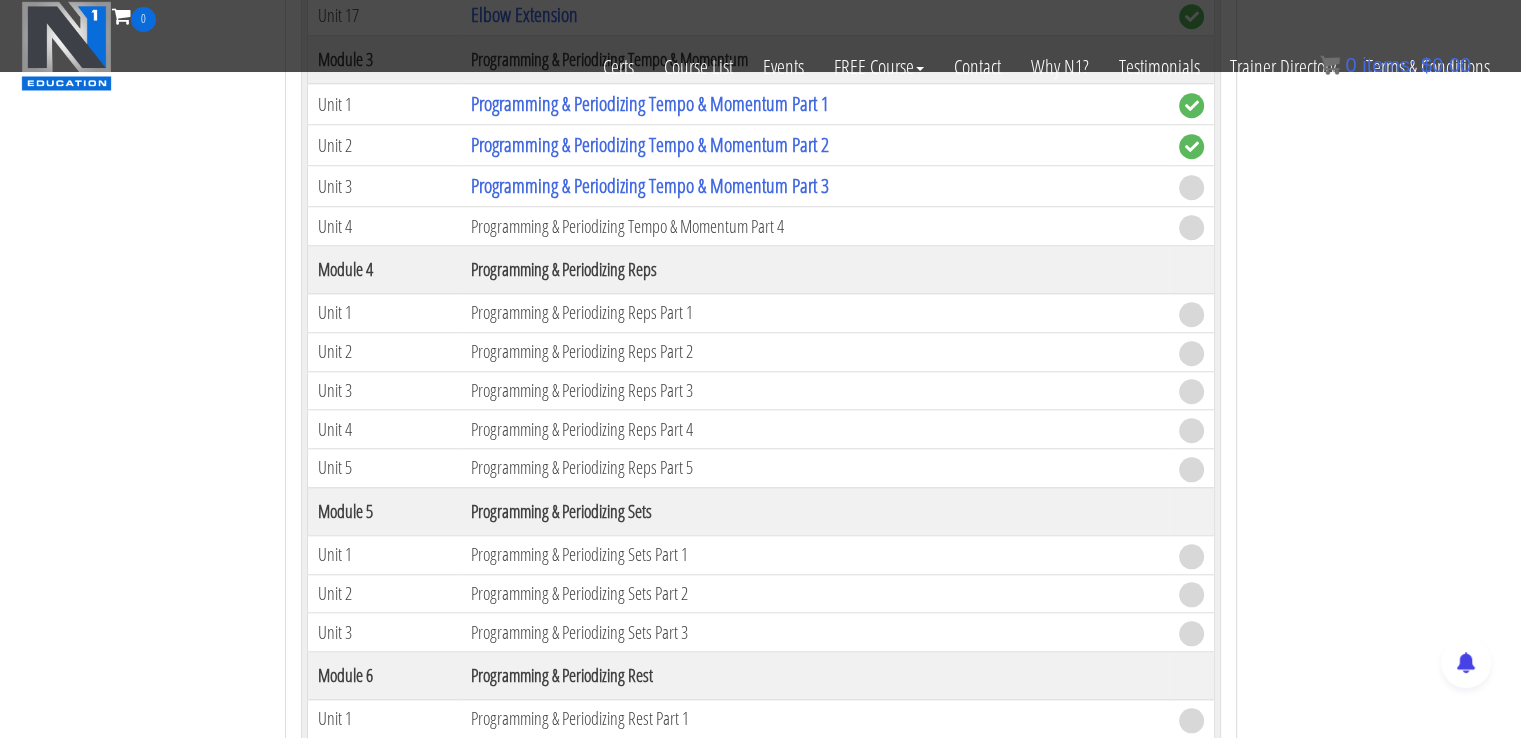scroll, scrollTop: 1732, scrollLeft: 0, axis: vertical 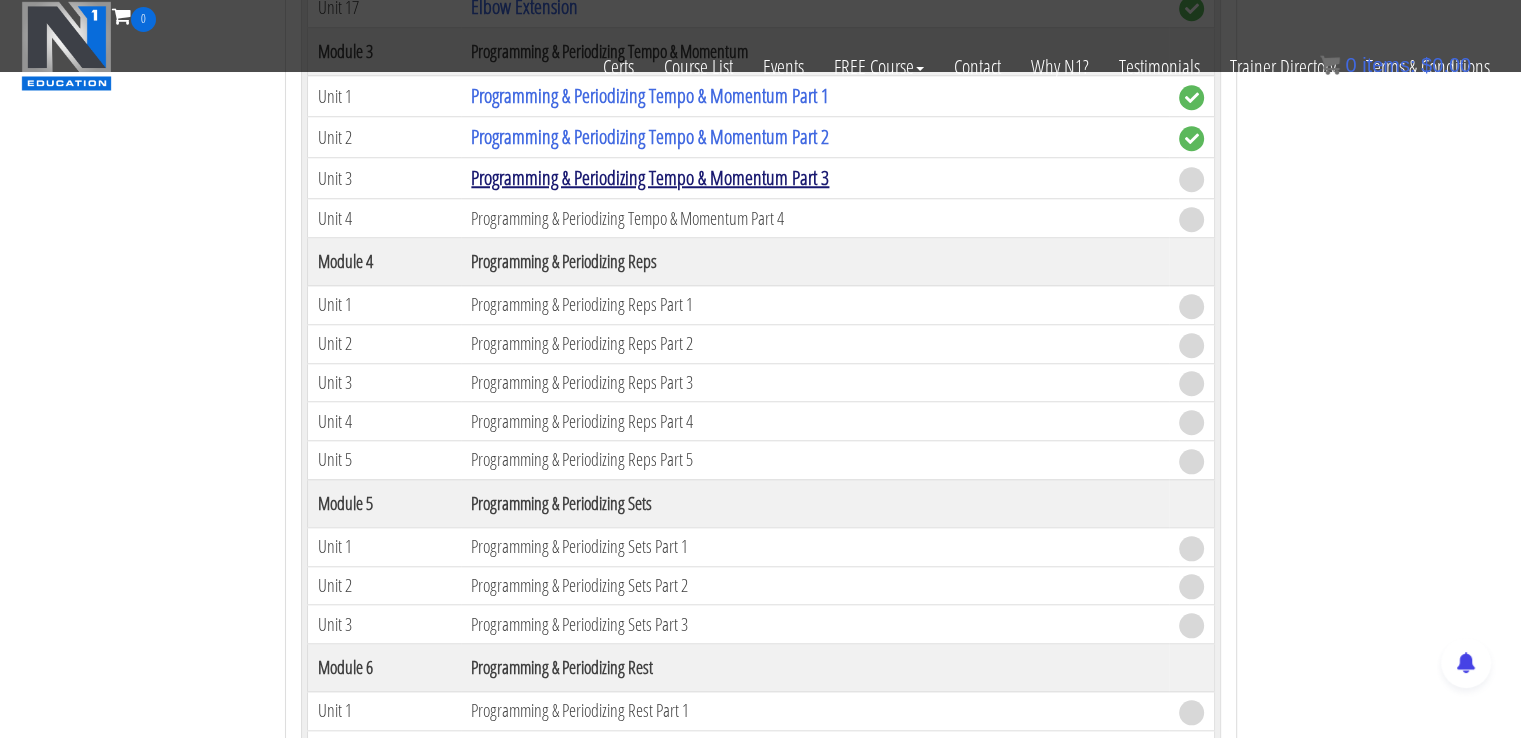 click on "Programming & Periodizing Tempo & Momentum Part 3" at bounding box center (650, 177) 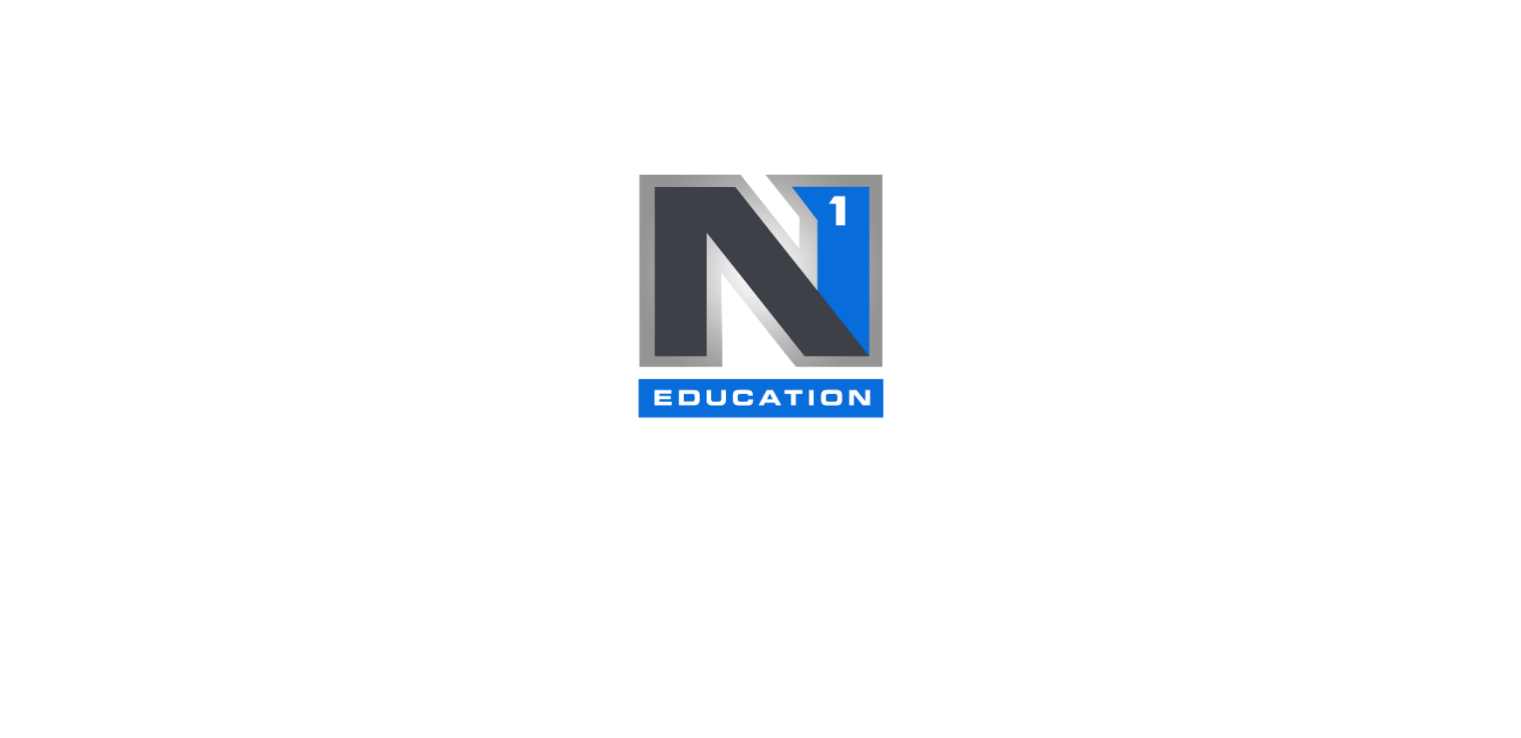 scroll, scrollTop: 0, scrollLeft: 0, axis: both 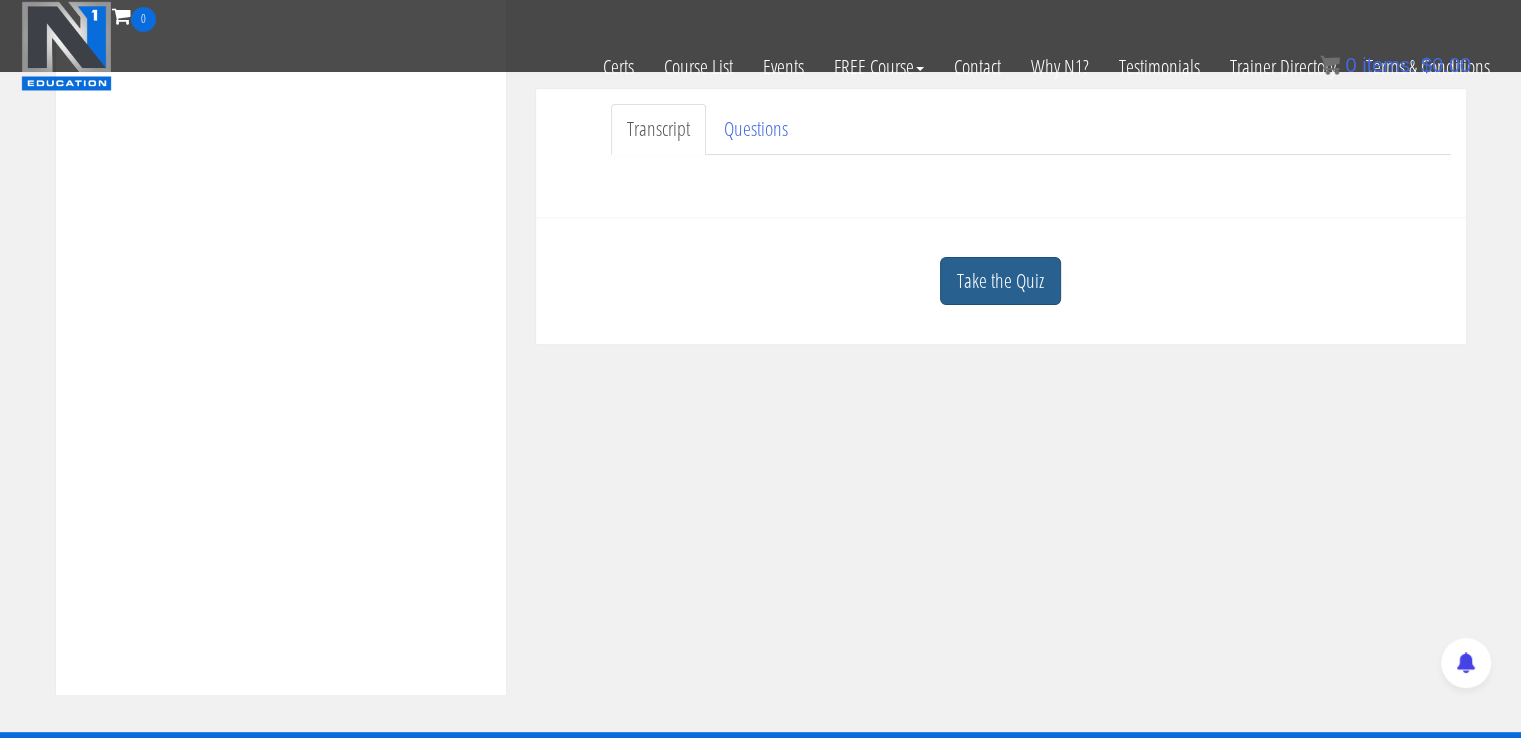 click on "Take the Quiz" at bounding box center [1000, 281] 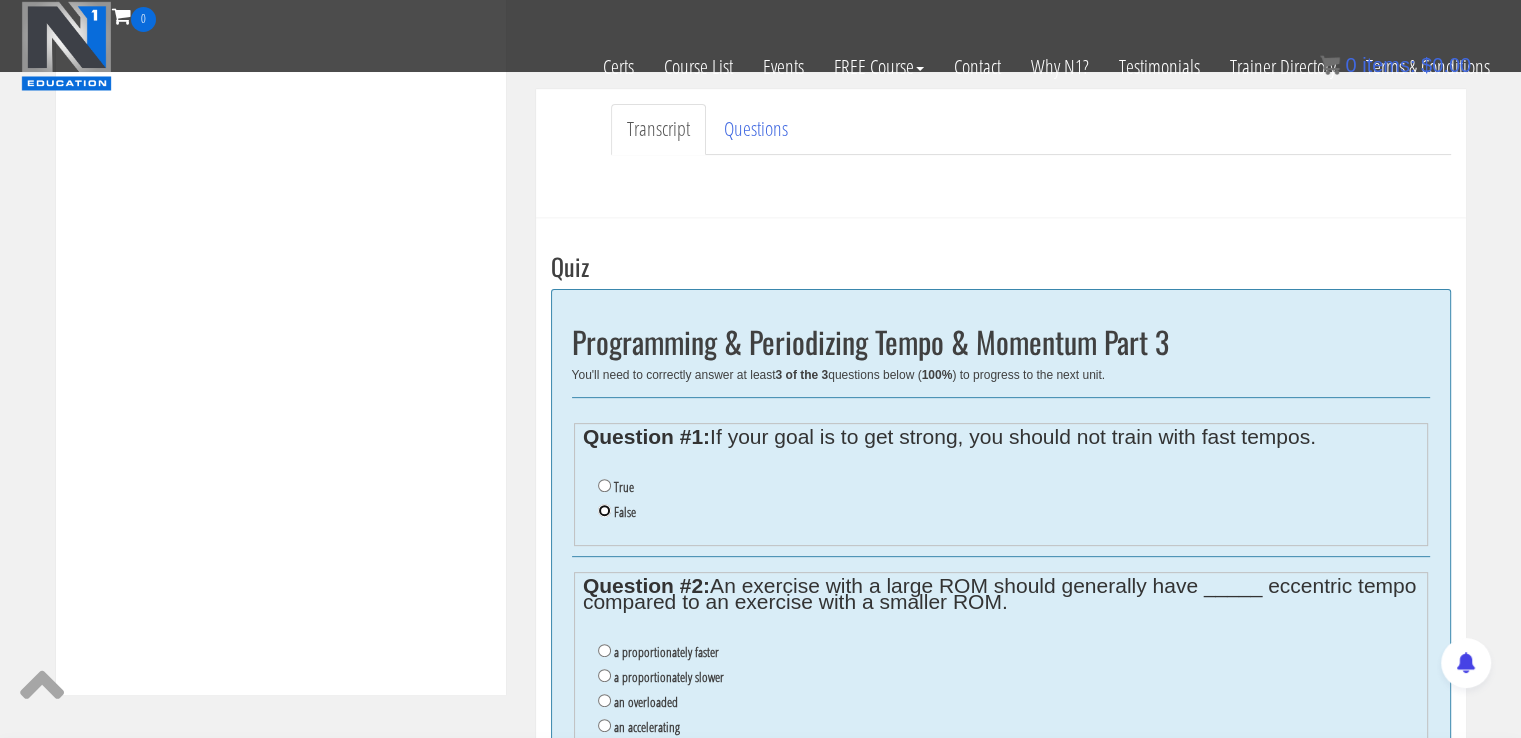 click on "False" at bounding box center (604, 510) 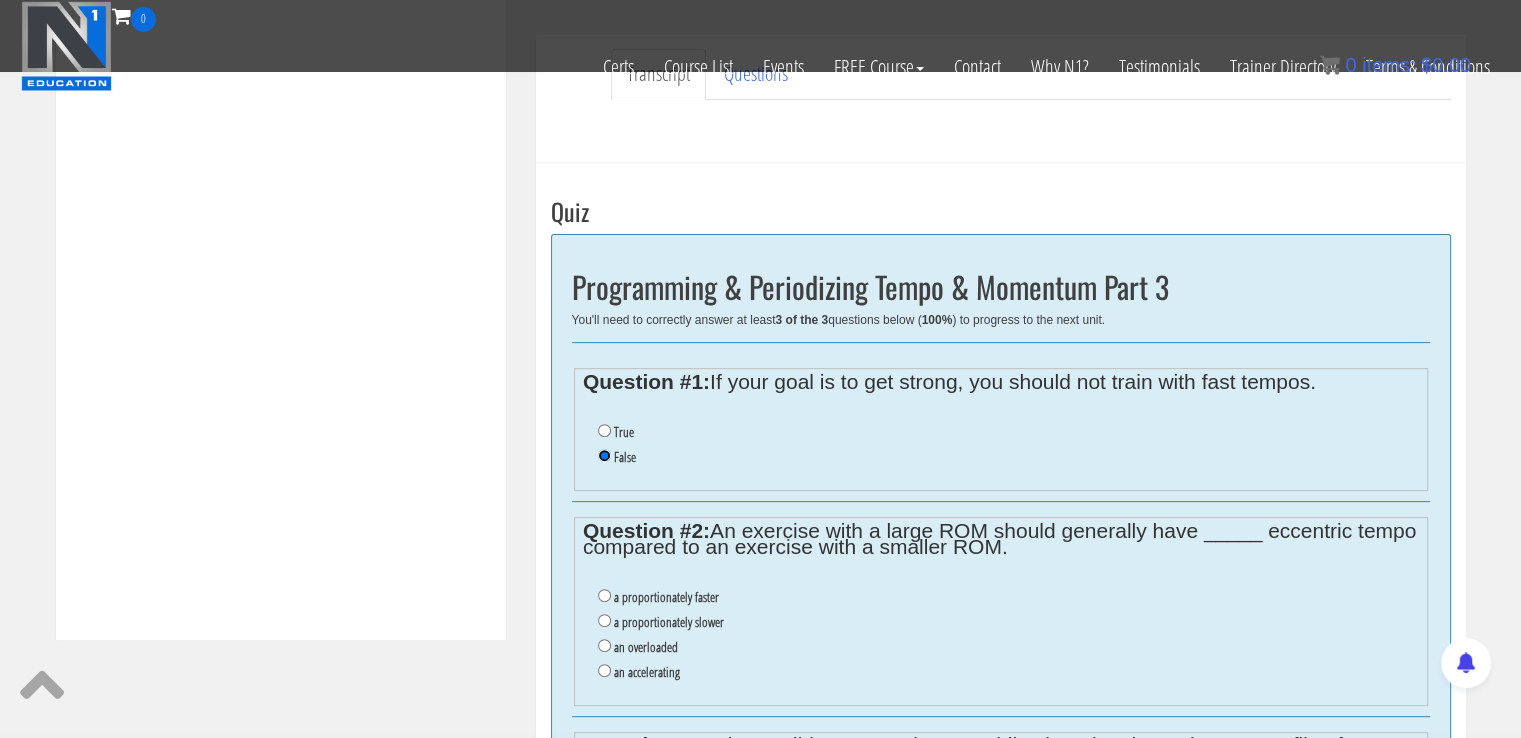 scroll, scrollTop: 660, scrollLeft: 0, axis: vertical 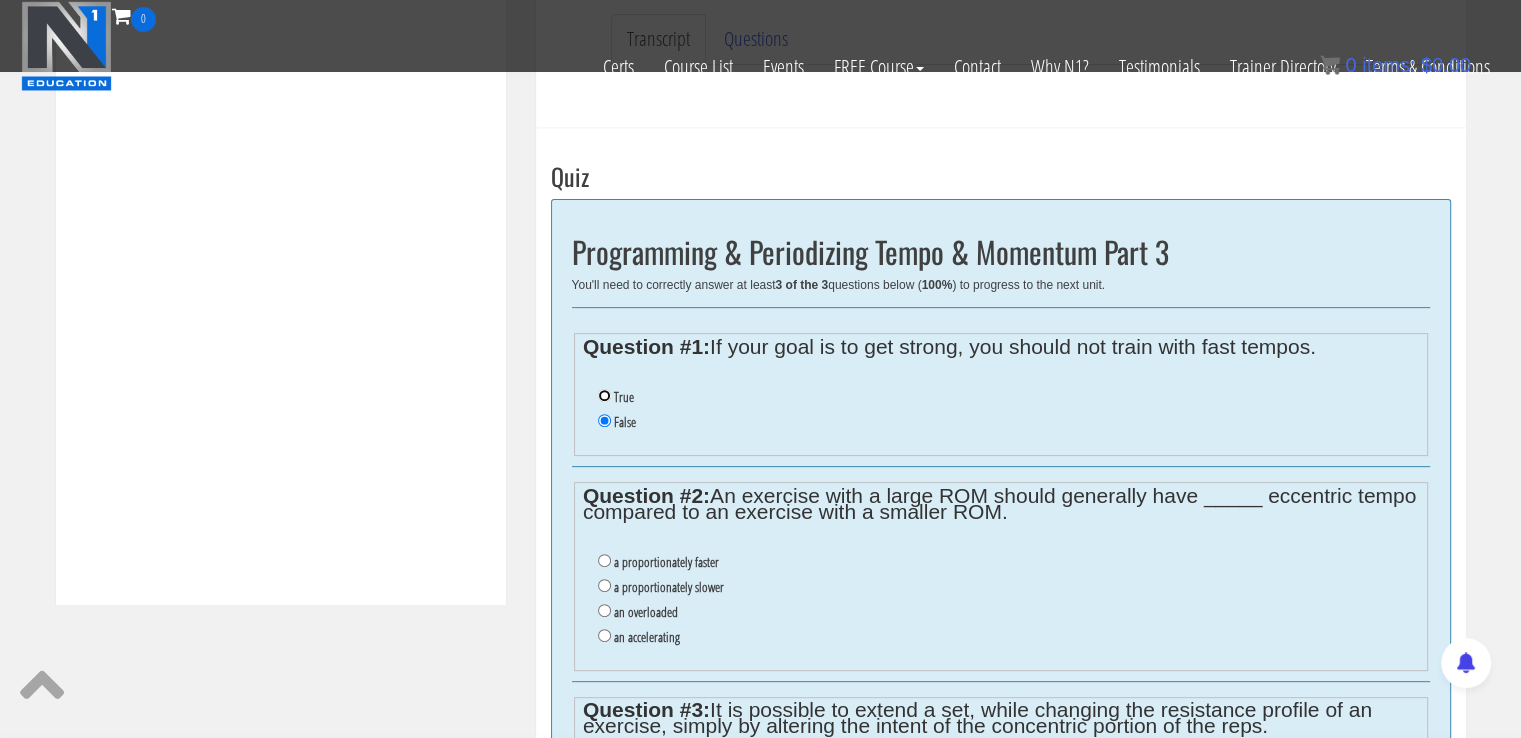 click on "True" at bounding box center (604, 395) 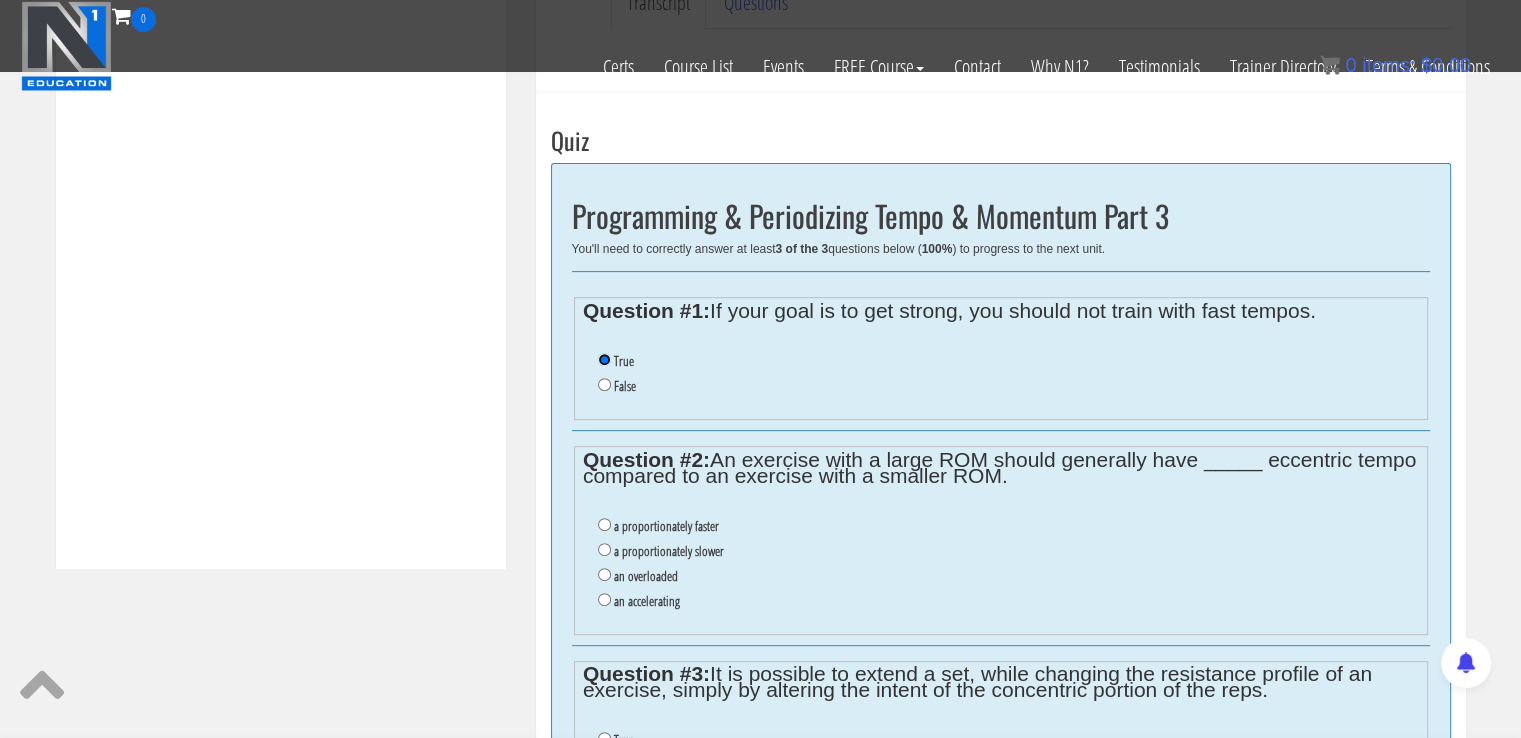 scroll, scrollTop: 701, scrollLeft: 0, axis: vertical 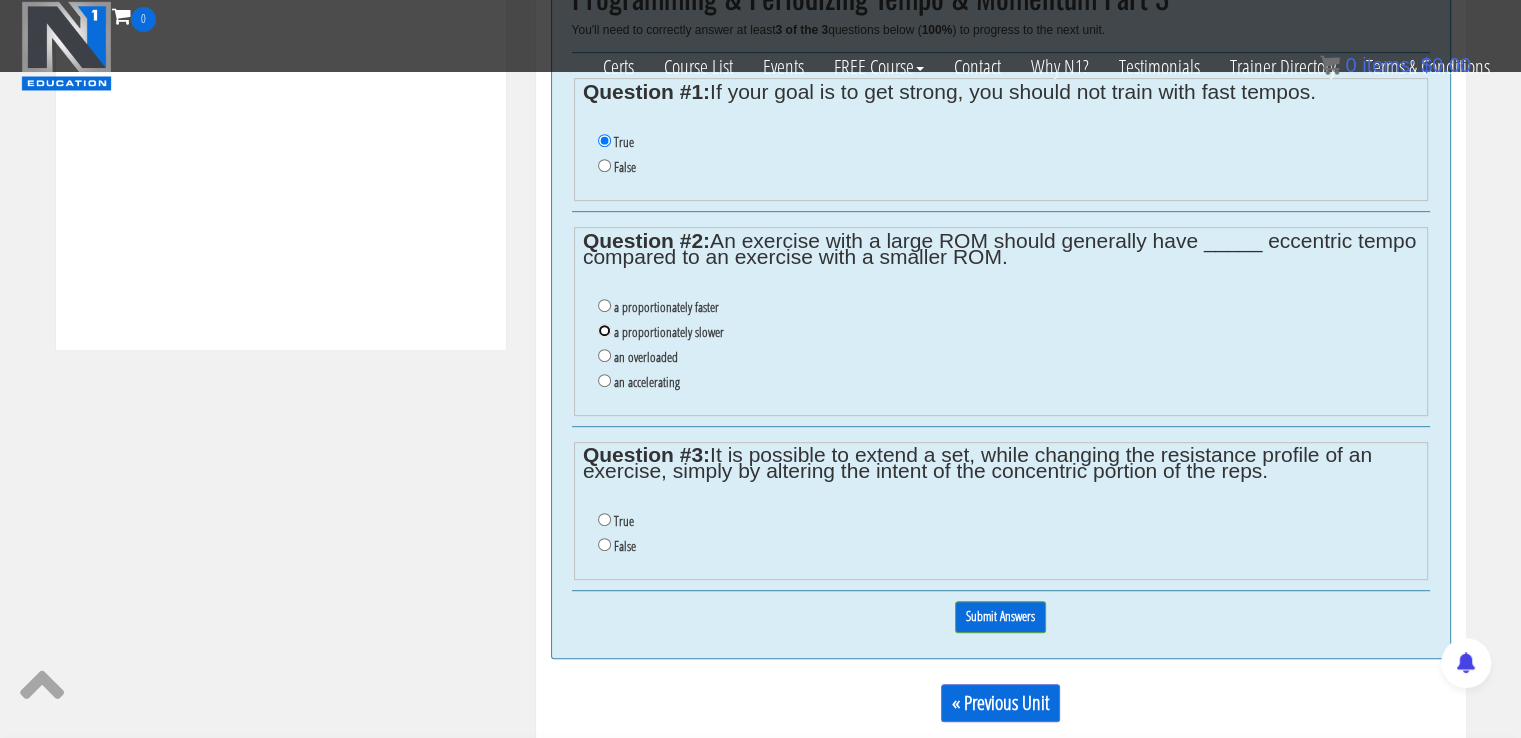 click on "a proportionately slower" at bounding box center (604, 330) 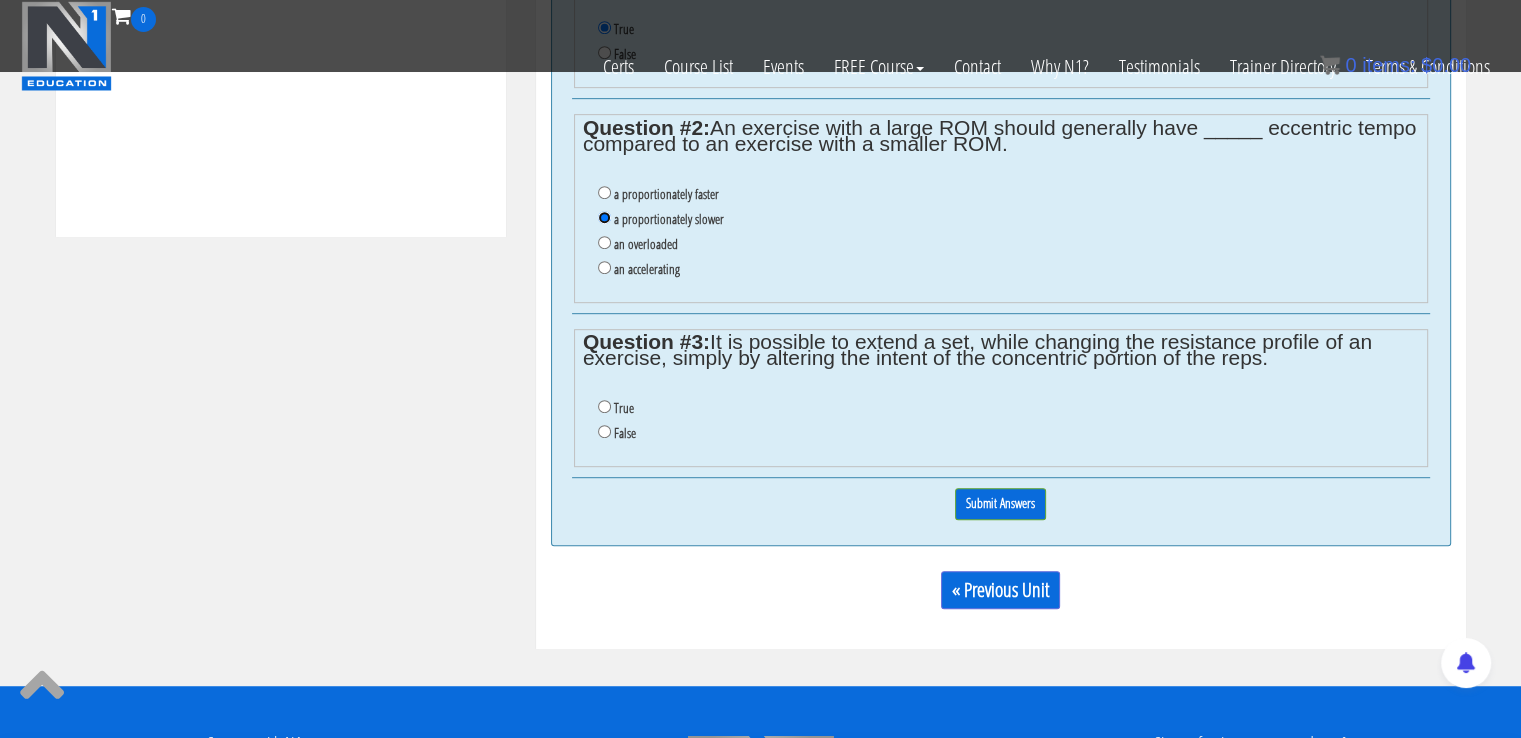 scroll, scrollTop: 1044, scrollLeft: 0, axis: vertical 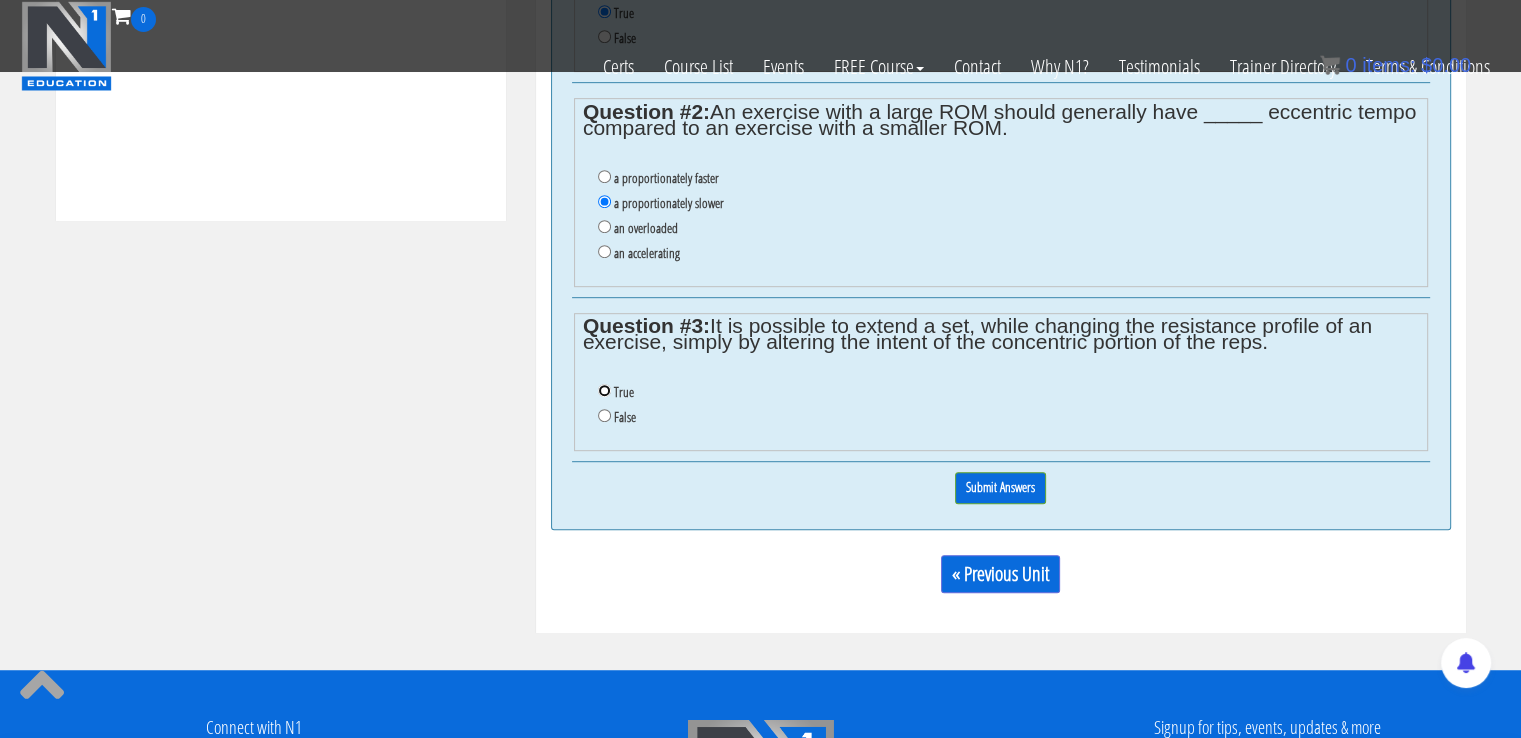 click on "True" at bounding box center [604, 390] 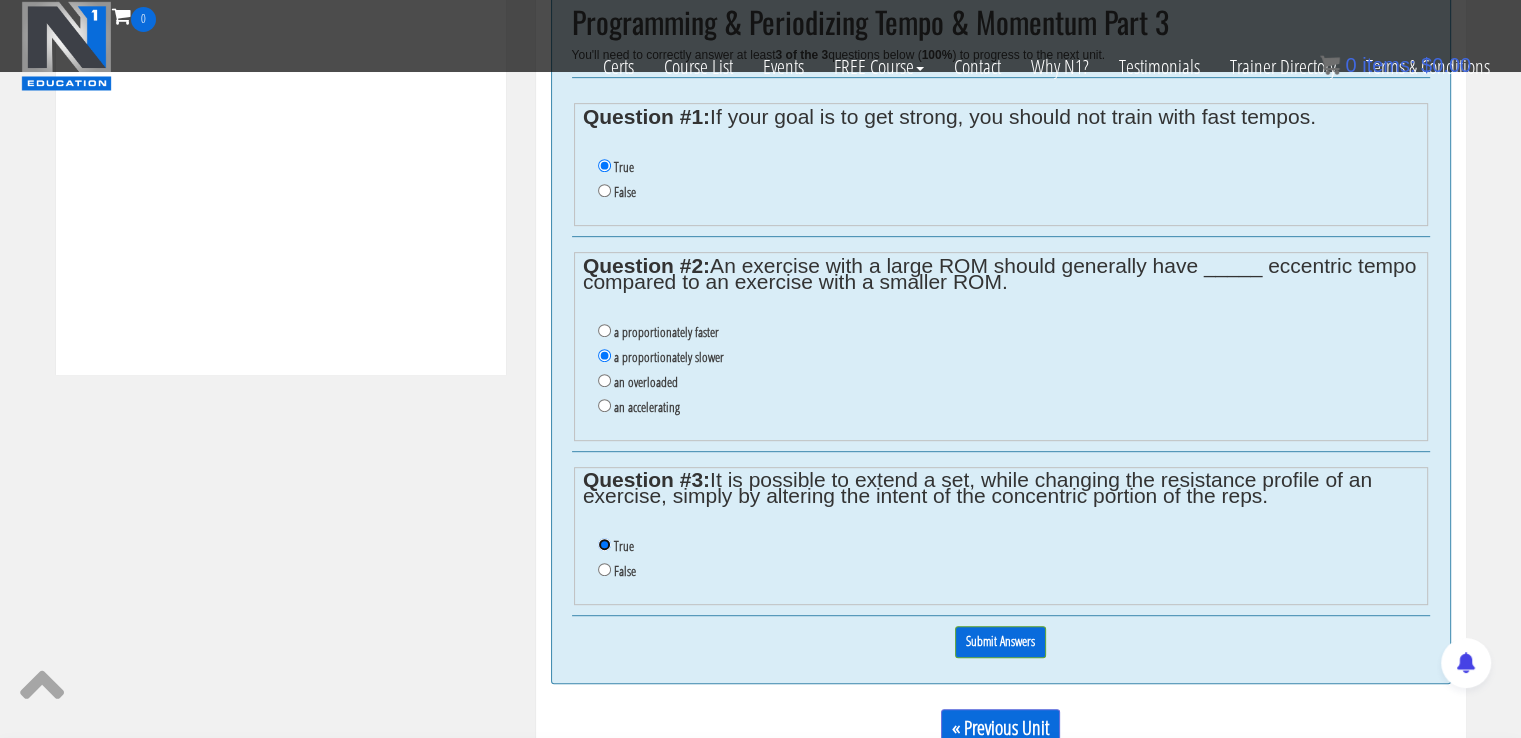 scroll, scrollTop: 887, scrollLeft: 0, axis: vertical 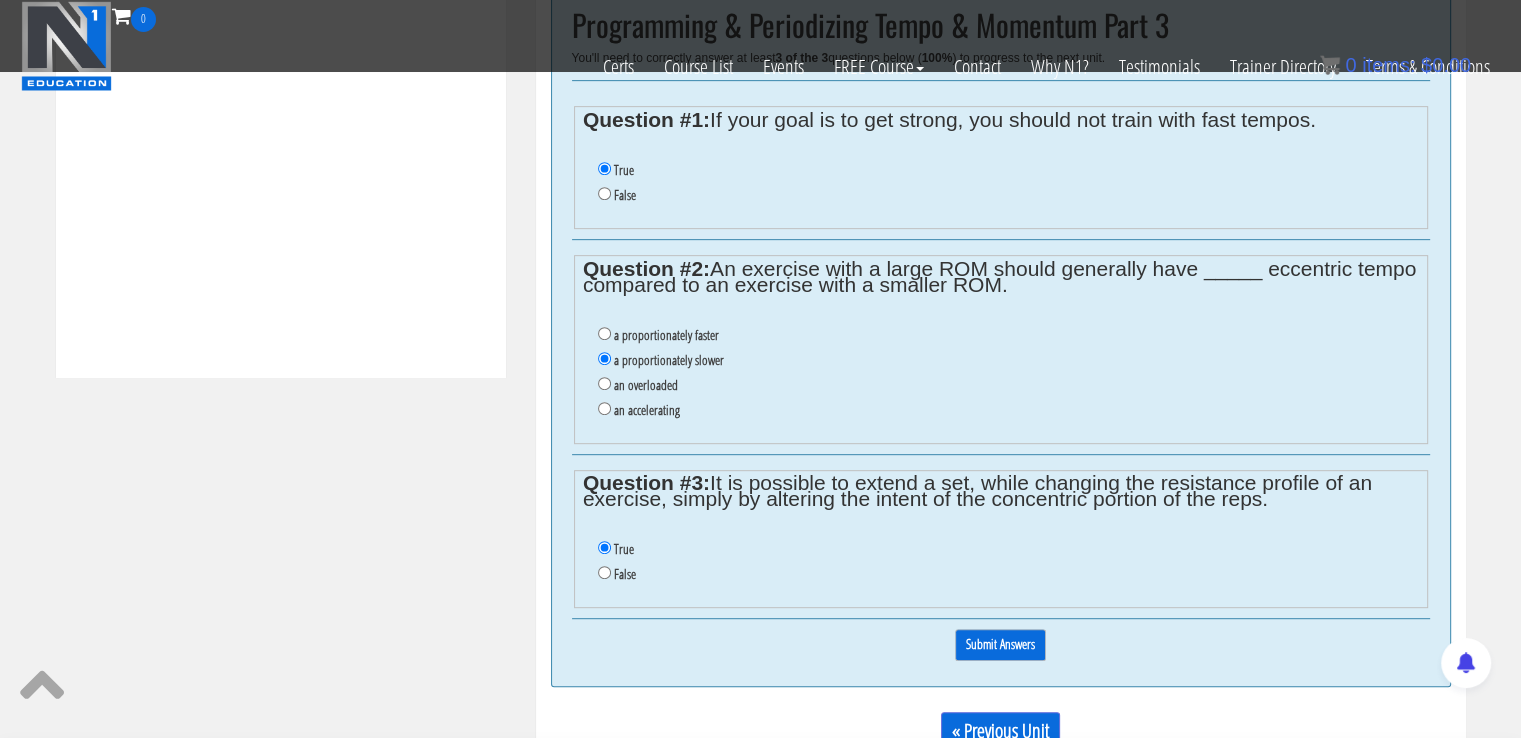 click on "Submit Answers" at bounding box center [1000, 644] 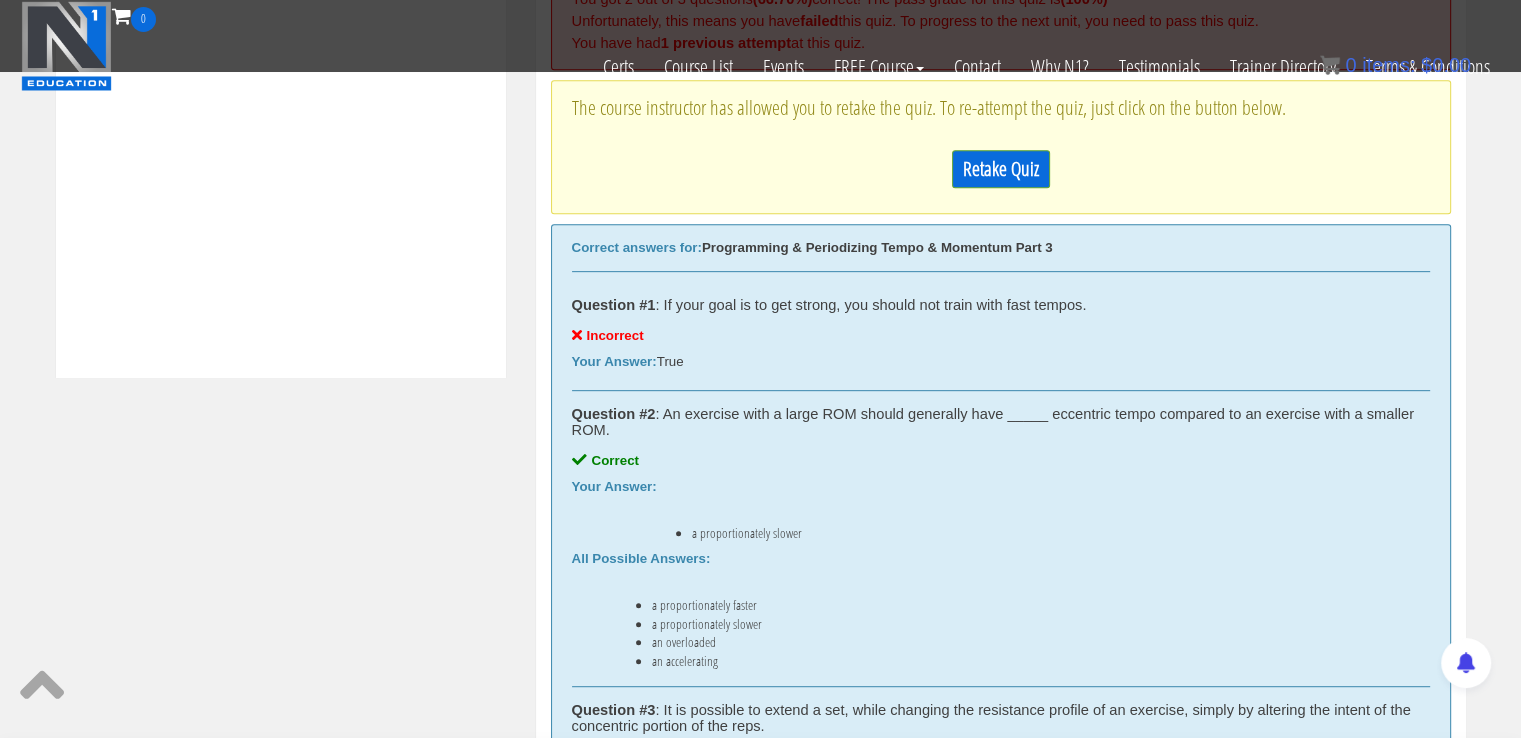 scroll, scrollTop: 758, scrollLeft: 0, axis: vertical 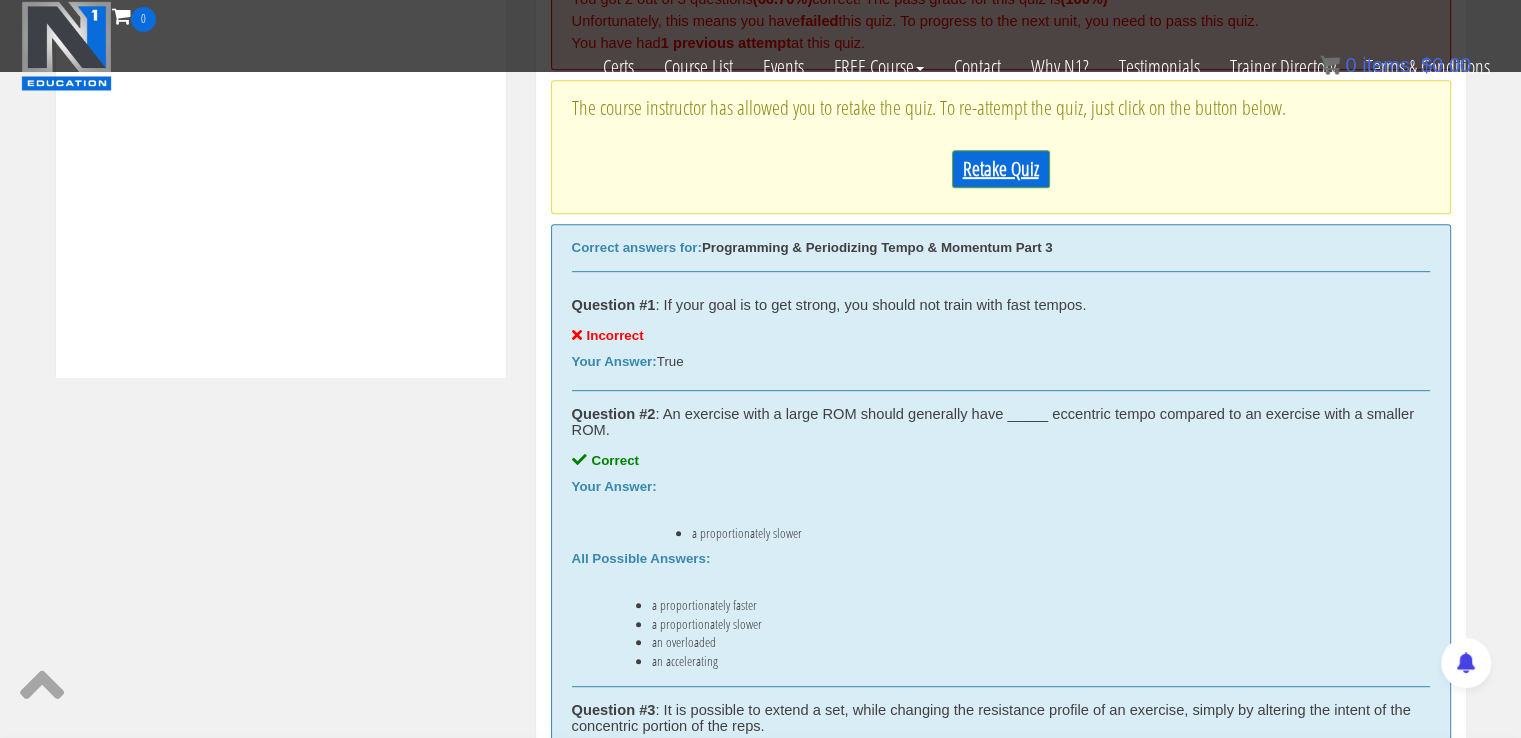 click on "Retake Quiz" at bounding box center (1001, 169) 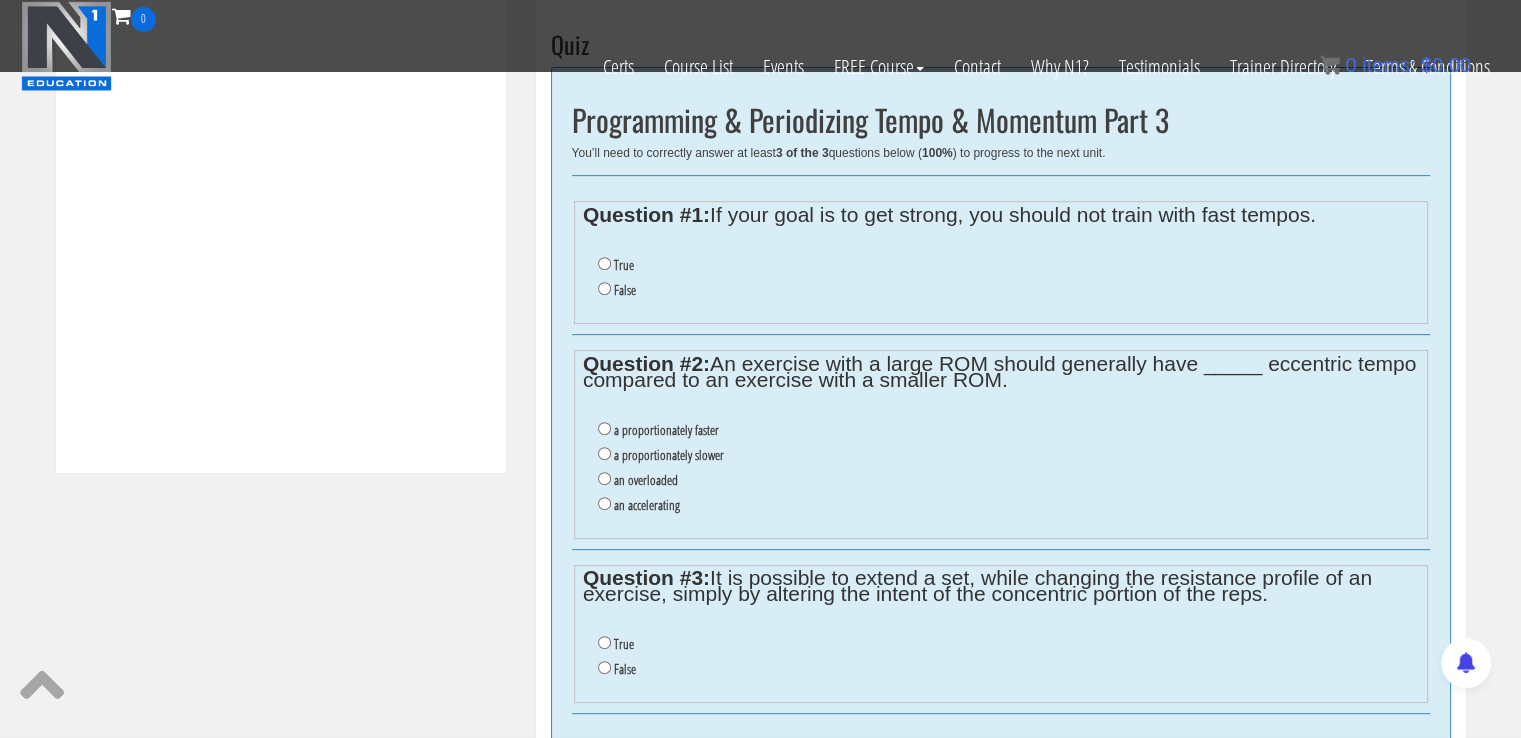 scroll, scrollTop: 776, scrollLeft: 0, axis: vertical 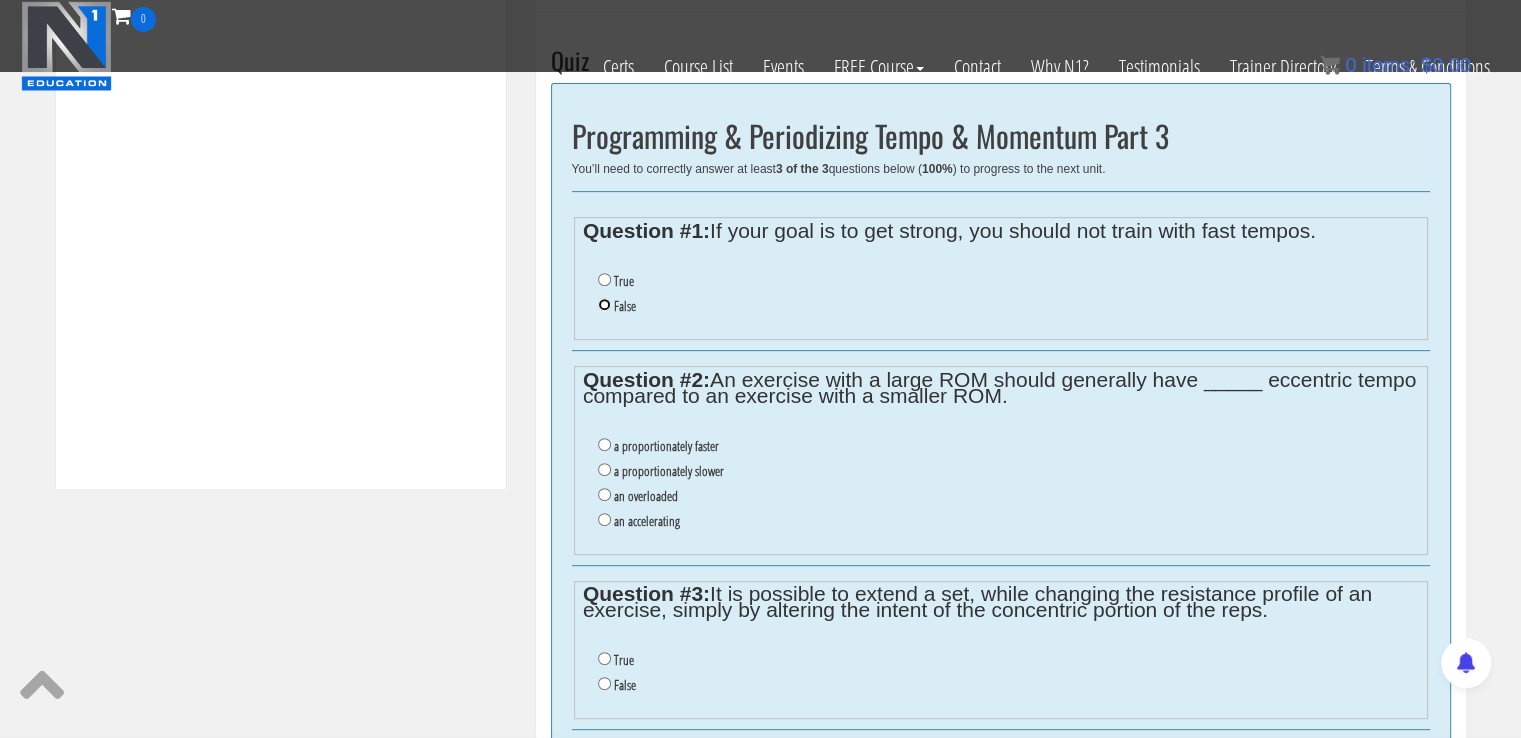 click on "False" at bounding box center (604, 304) 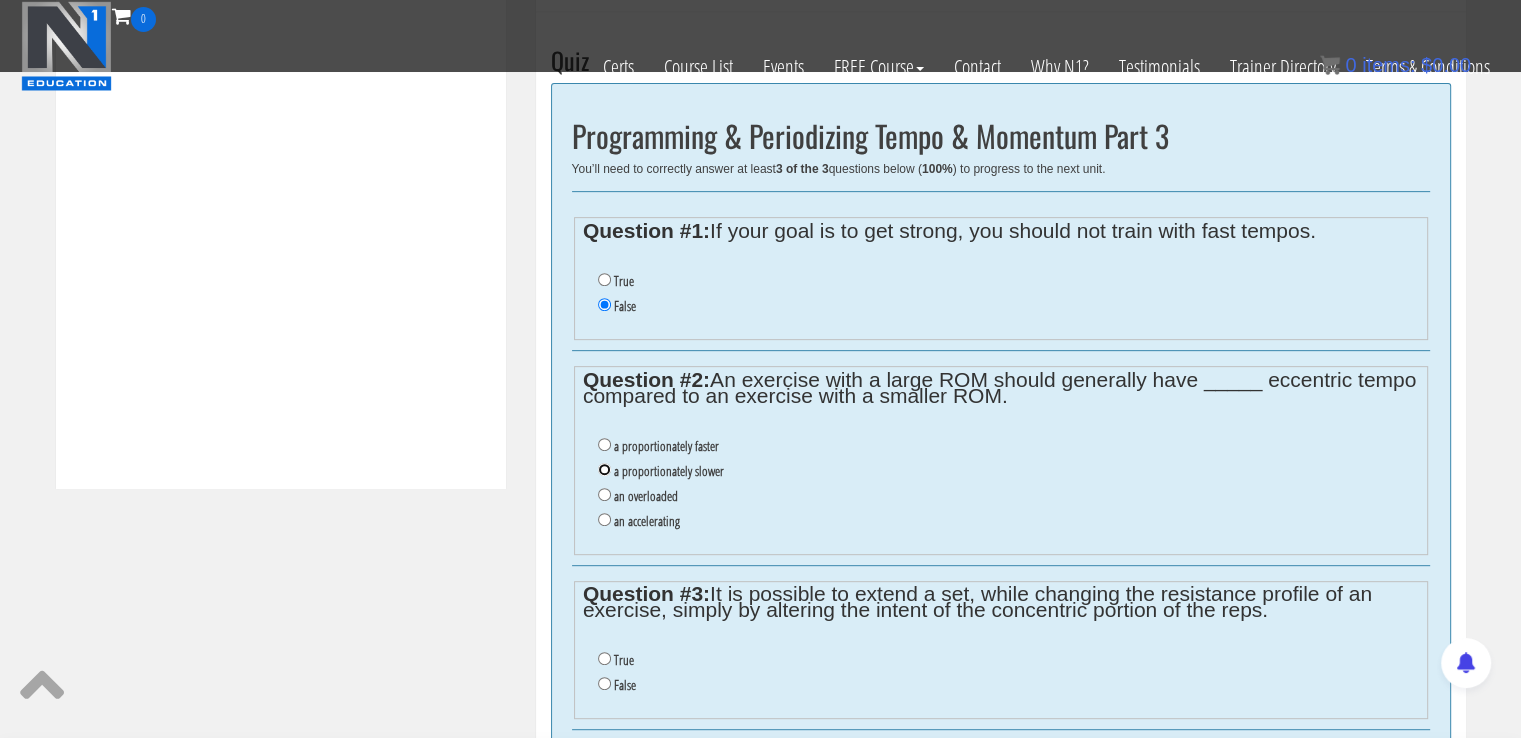 click on "a proportionately slower" at bounding box center (604, 469) 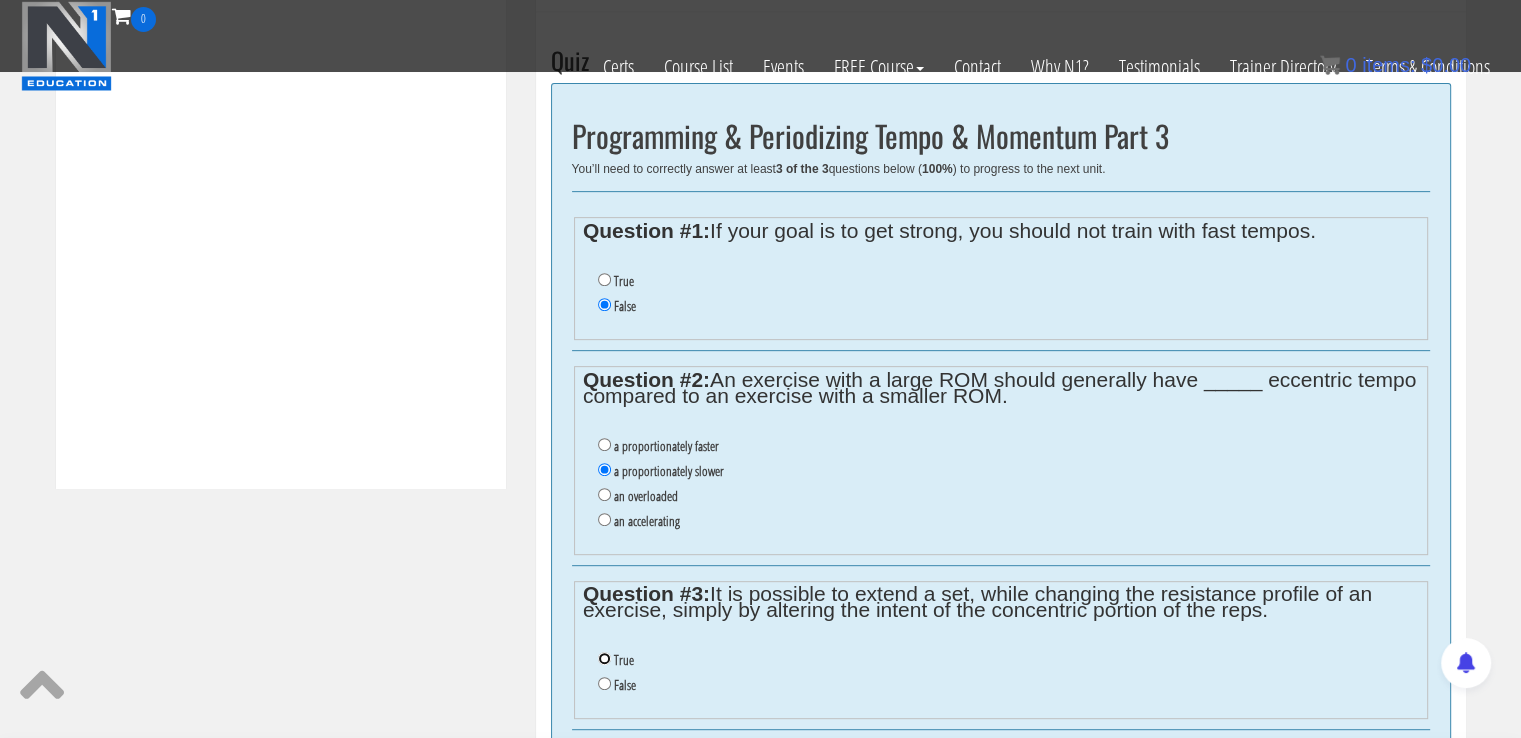 click on "True" at bounding box center (604, 658) 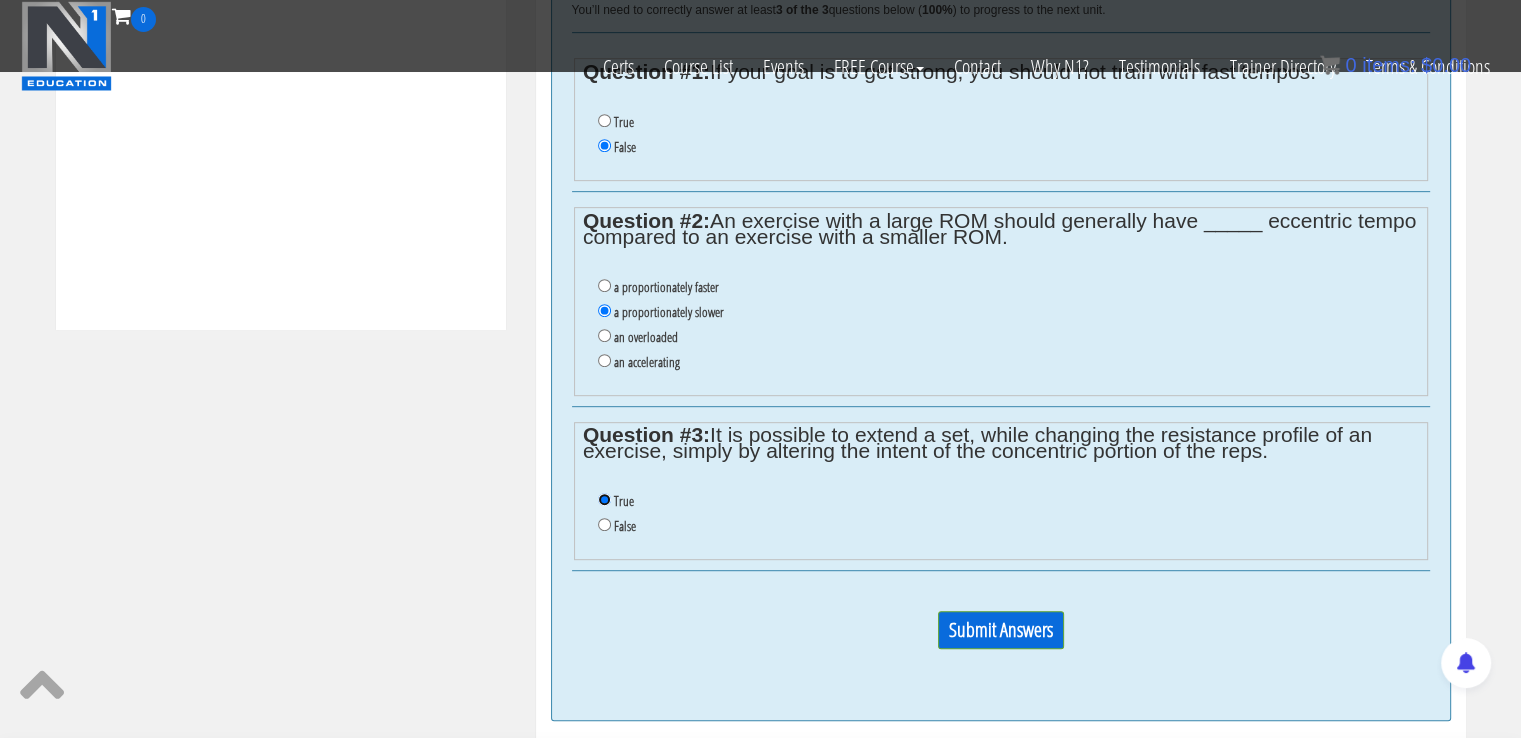 scroll, scrollTop: 962, scrollLeft: 0, axis: vertical 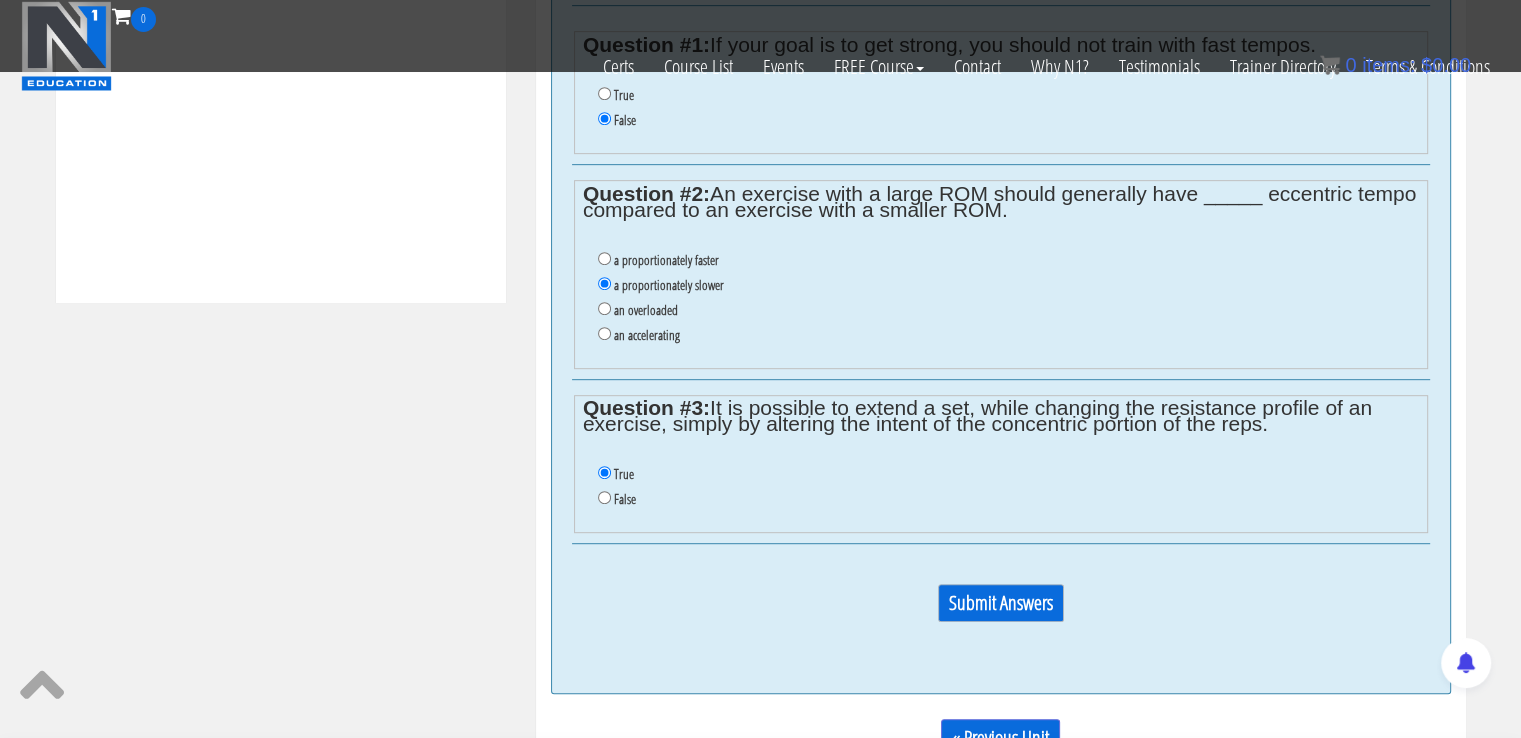 click on "Submit Answers" at bounding box center (1001, 603) 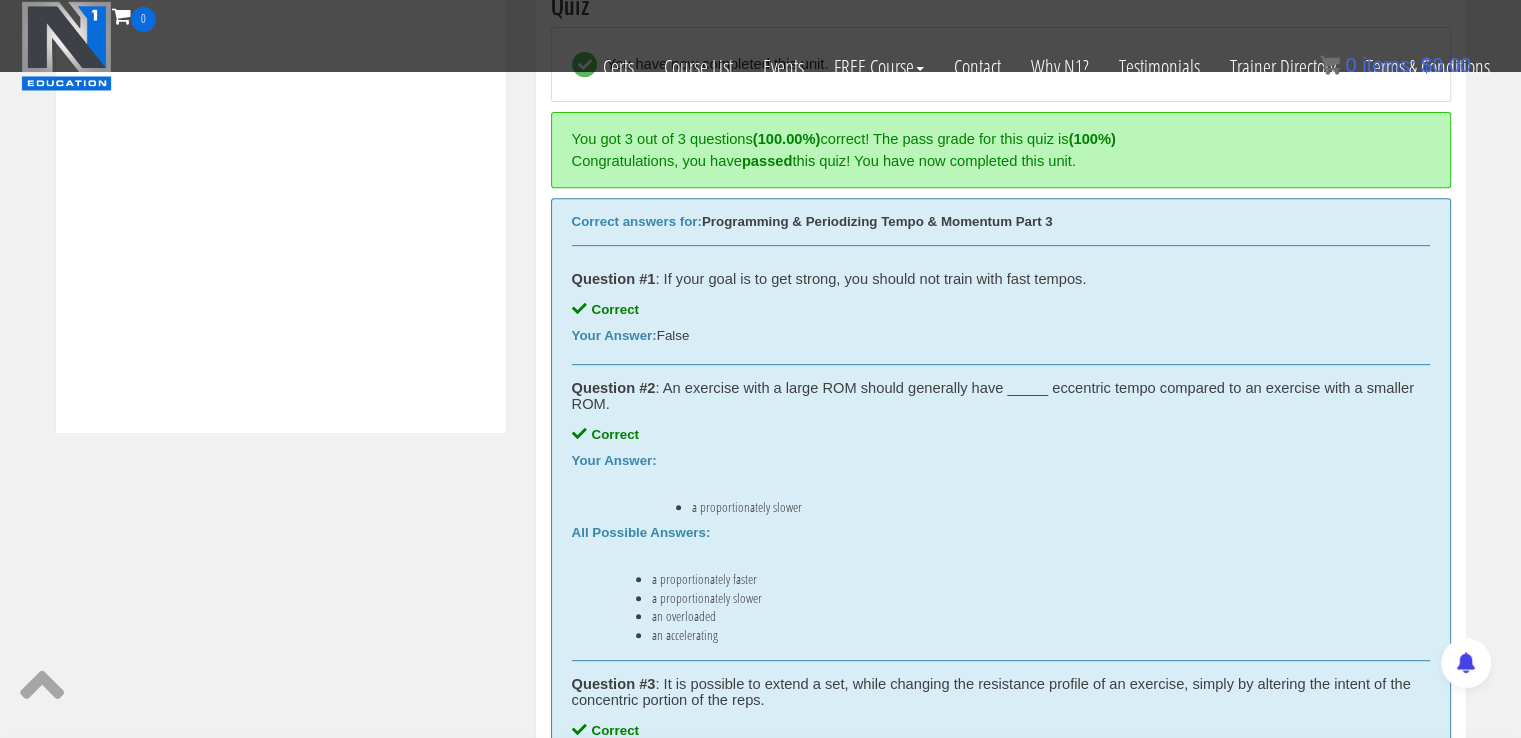 scroll, scrollTop: 758, scrollLeft: 0, axis: vertical 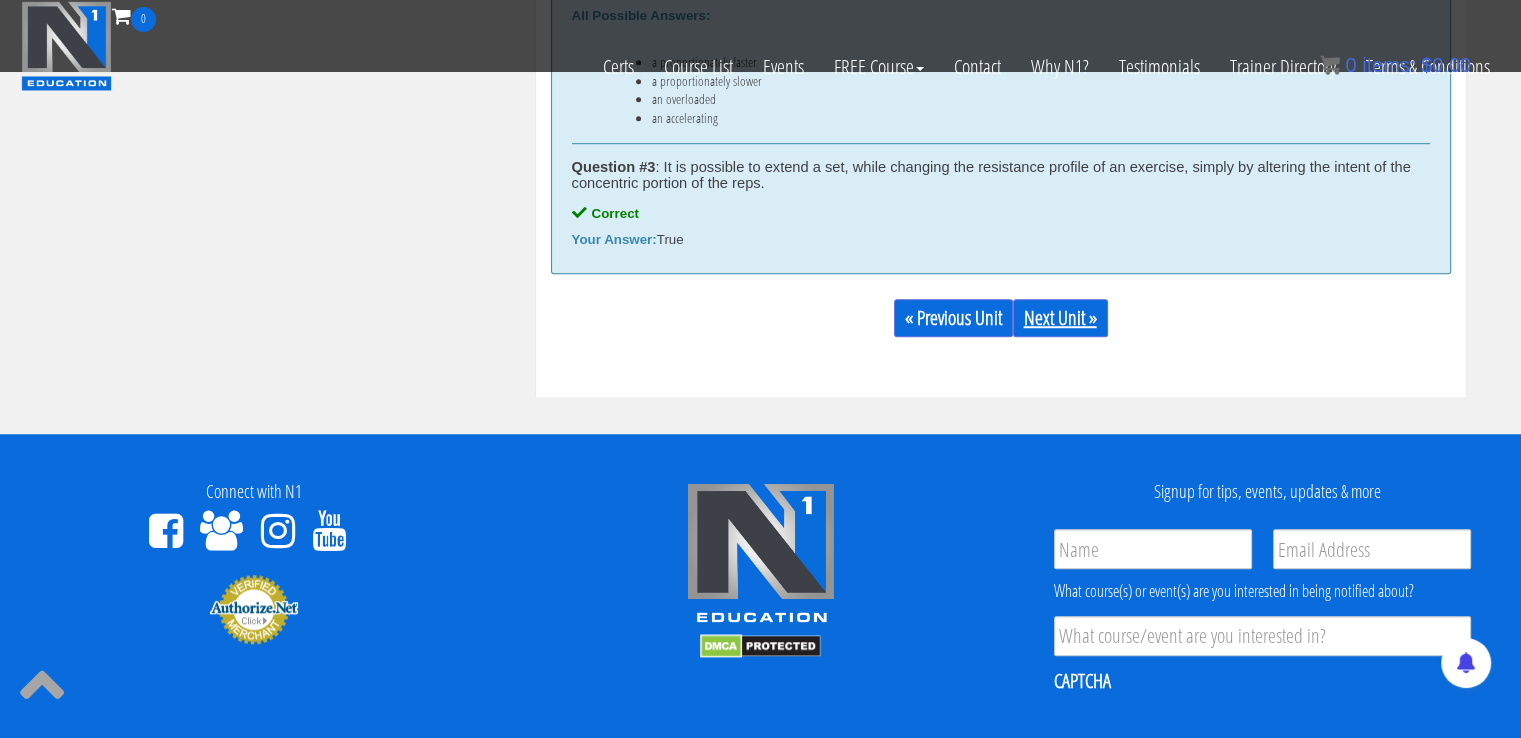 click on "Next Unit »" at bounding box center (1060, 318) 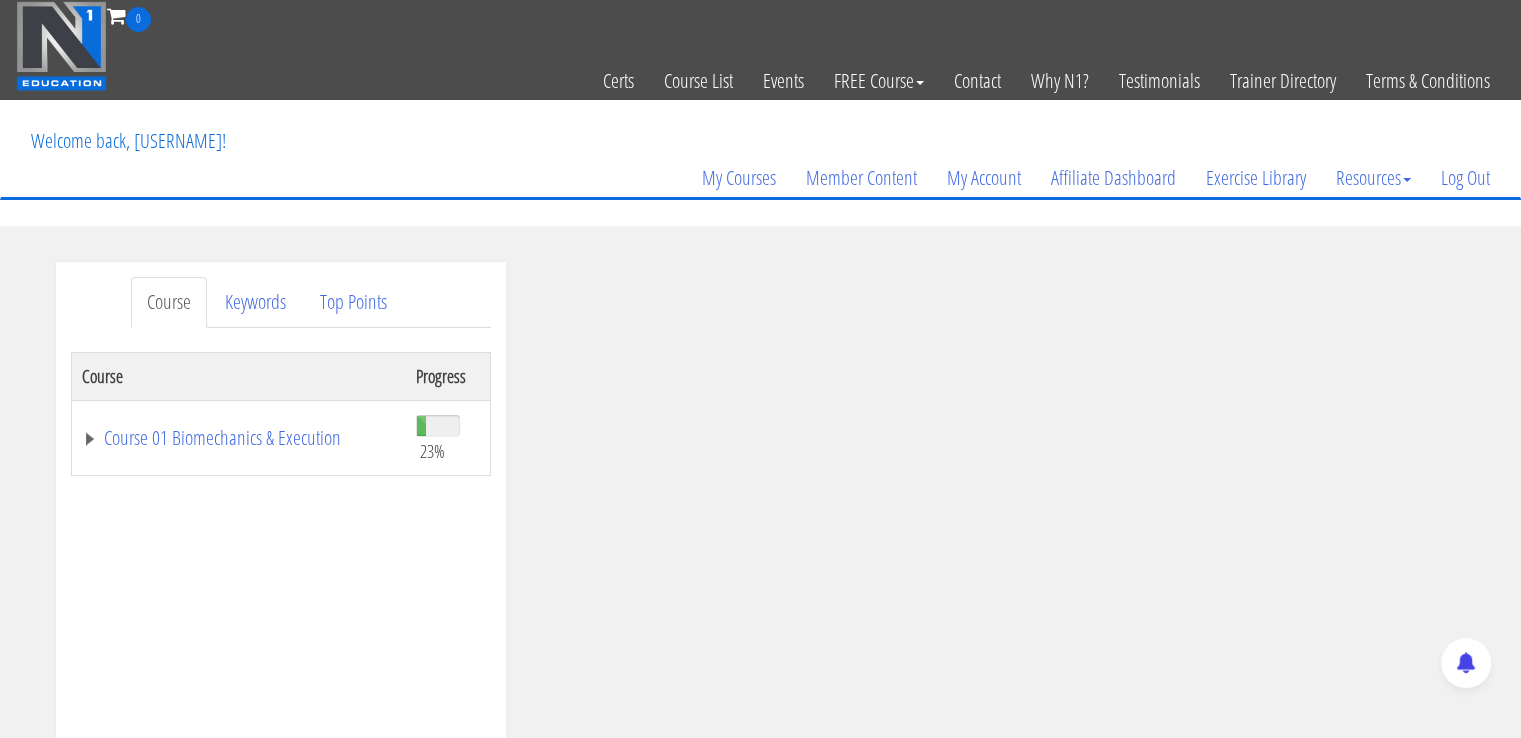 scroll, scrollTop: 0, scrollLeft: 0, axis: both 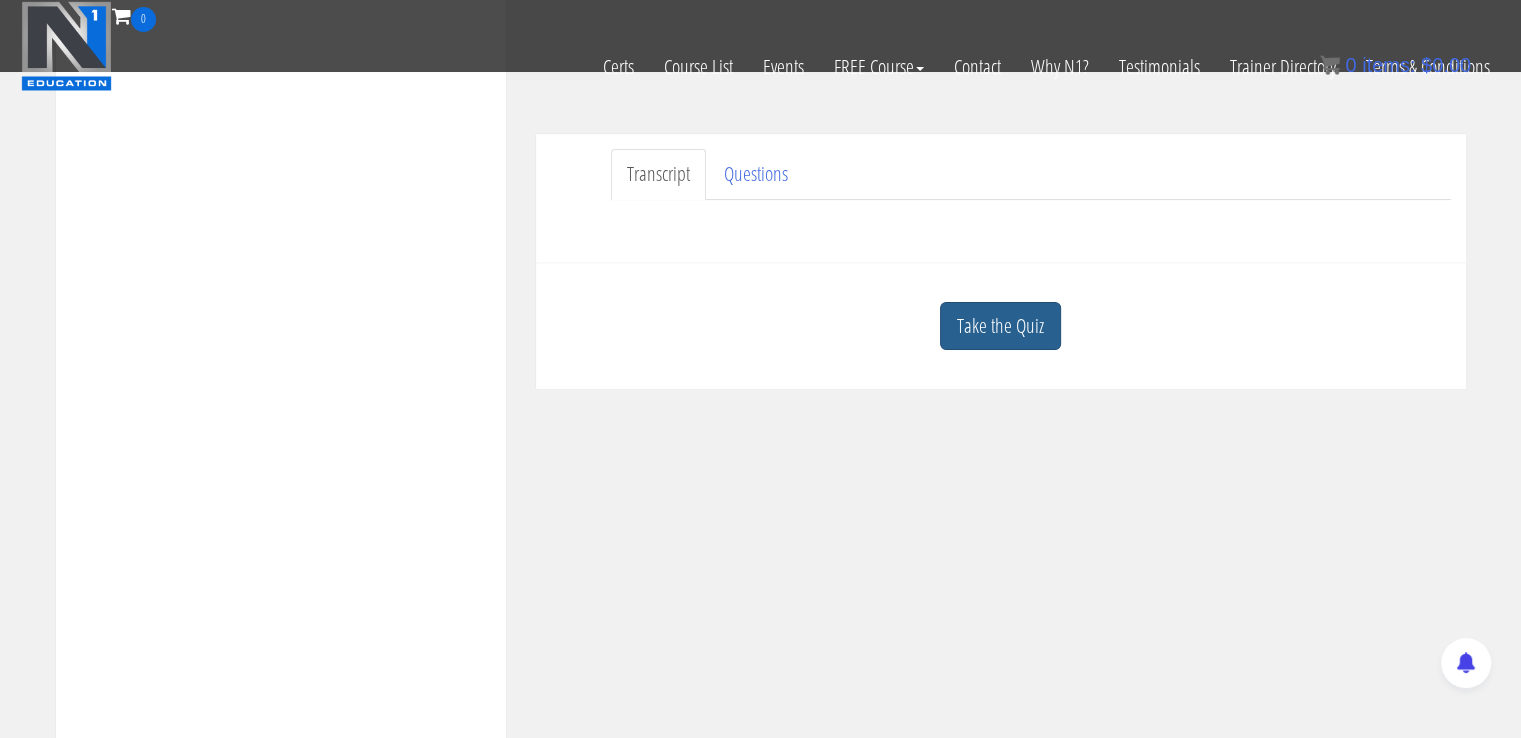 click on "Take the Quiz" at bounding box center (1000, 326) 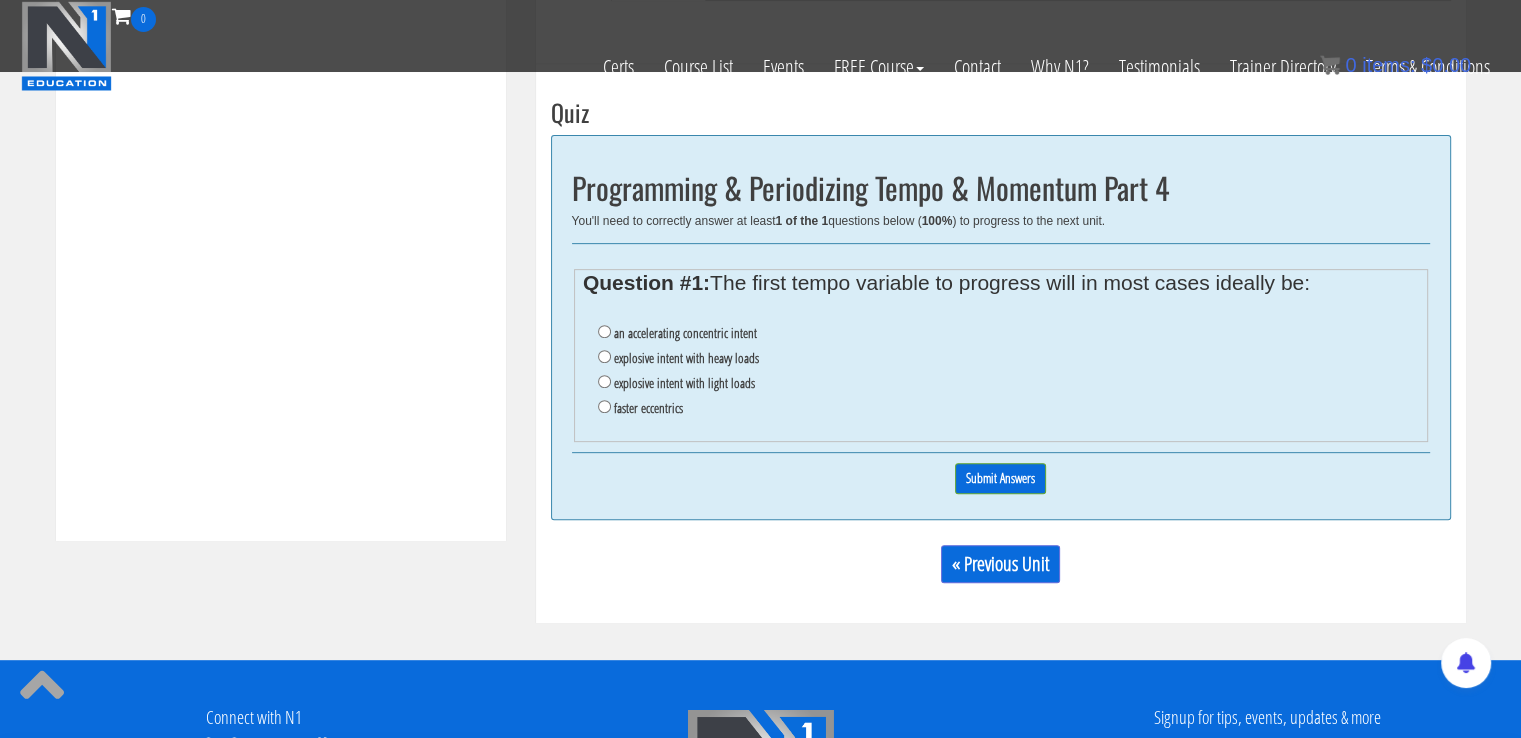 scroll, scrollTop: 676, scrollLeft: 0, axis: vertical 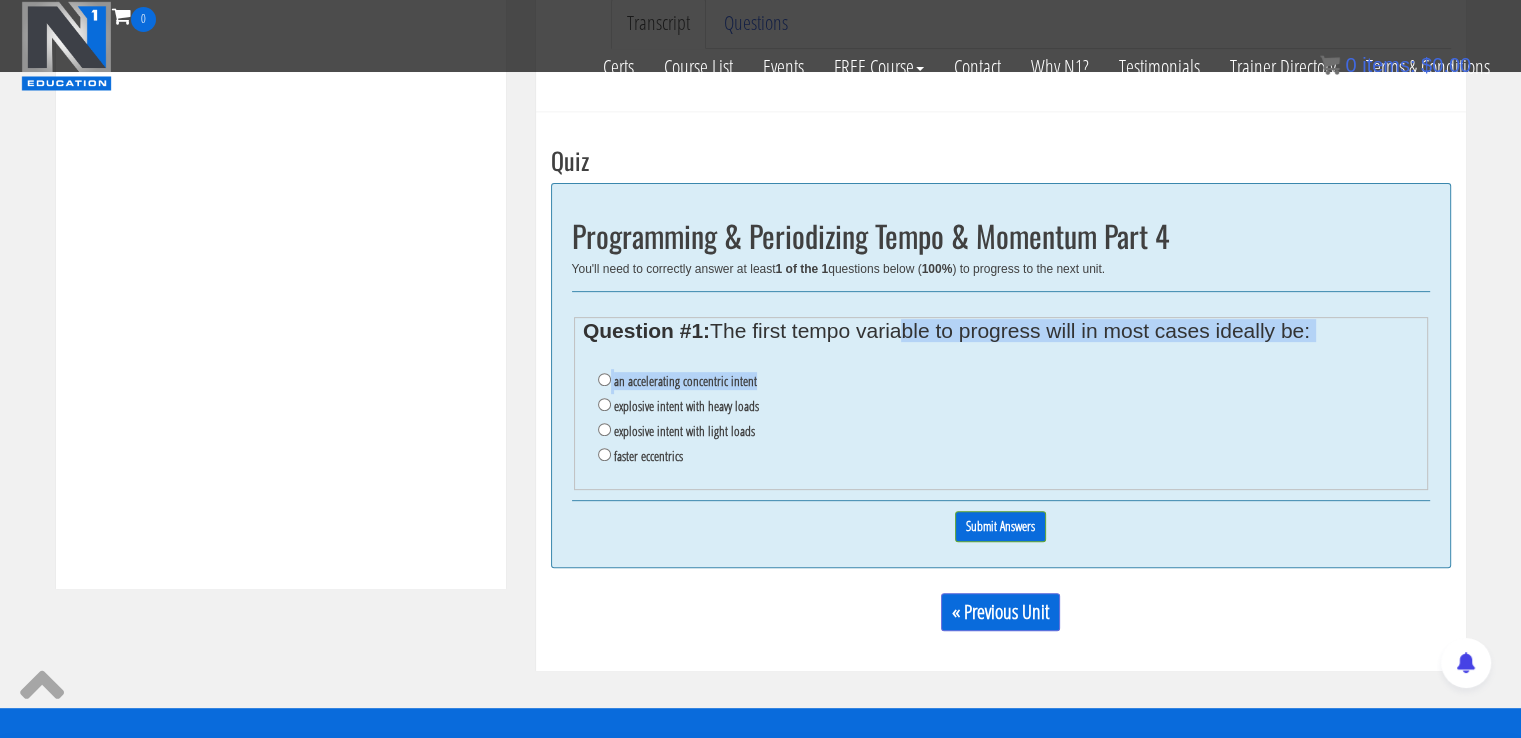 drag, startPoint x: 1005, startPoint y: 345, endPoint x: 898, endPoint y: 325, distance: 108.85311 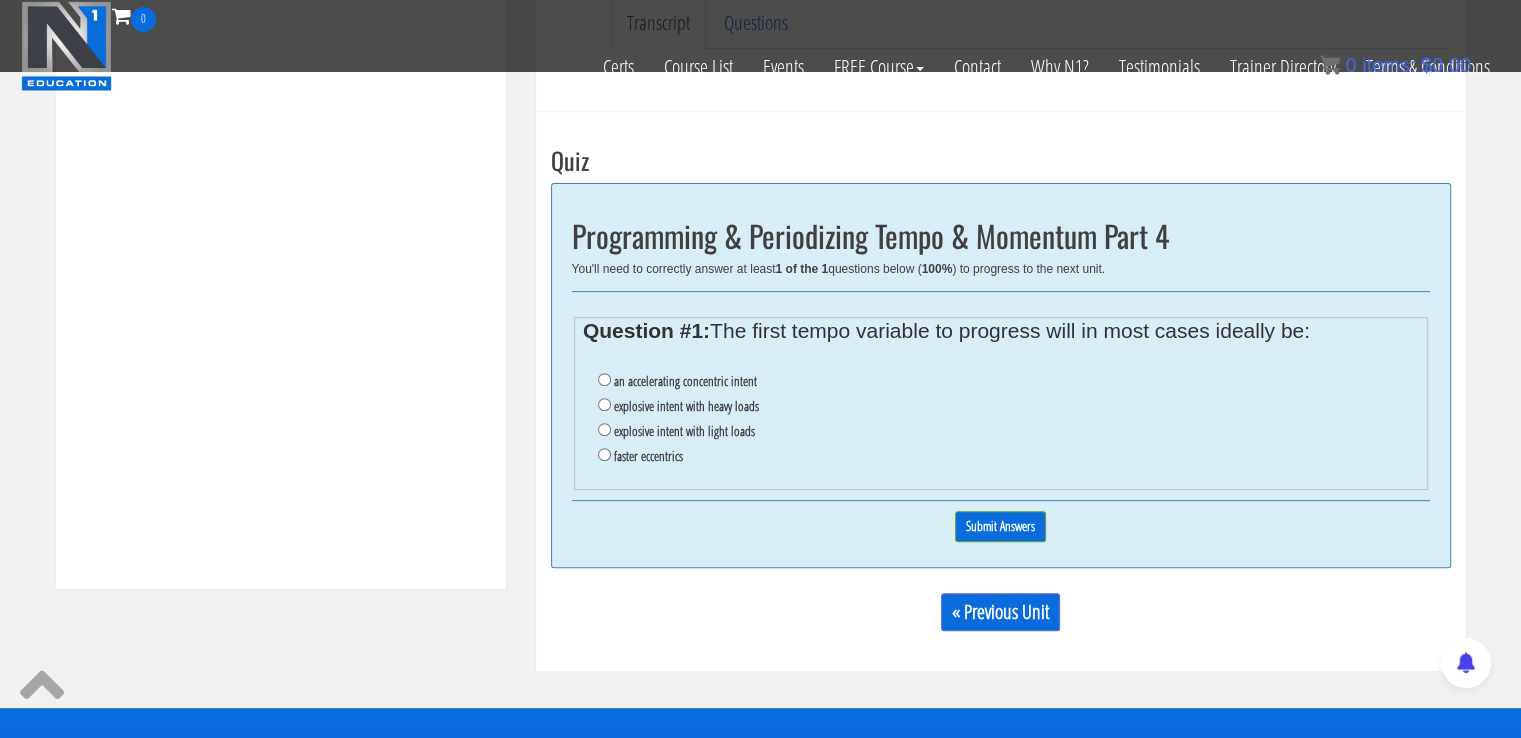 click on "an accelerating concentric intent     explosive intent with heavy loads     explosive intent with light loads     faster eccentrics" at bounding box center [1000, 419] 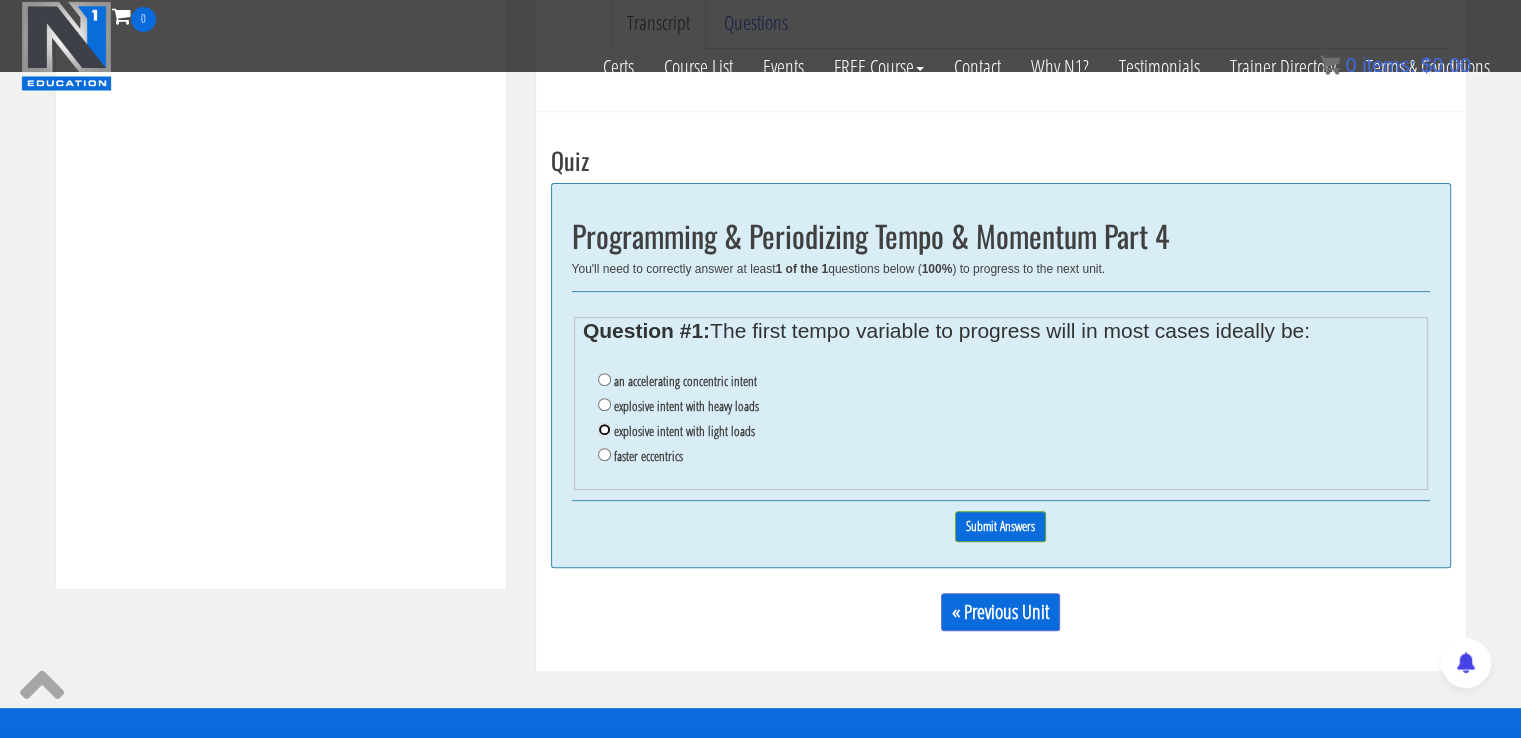 click on "explosive intent with light loads" at bounding box center [604, 429] 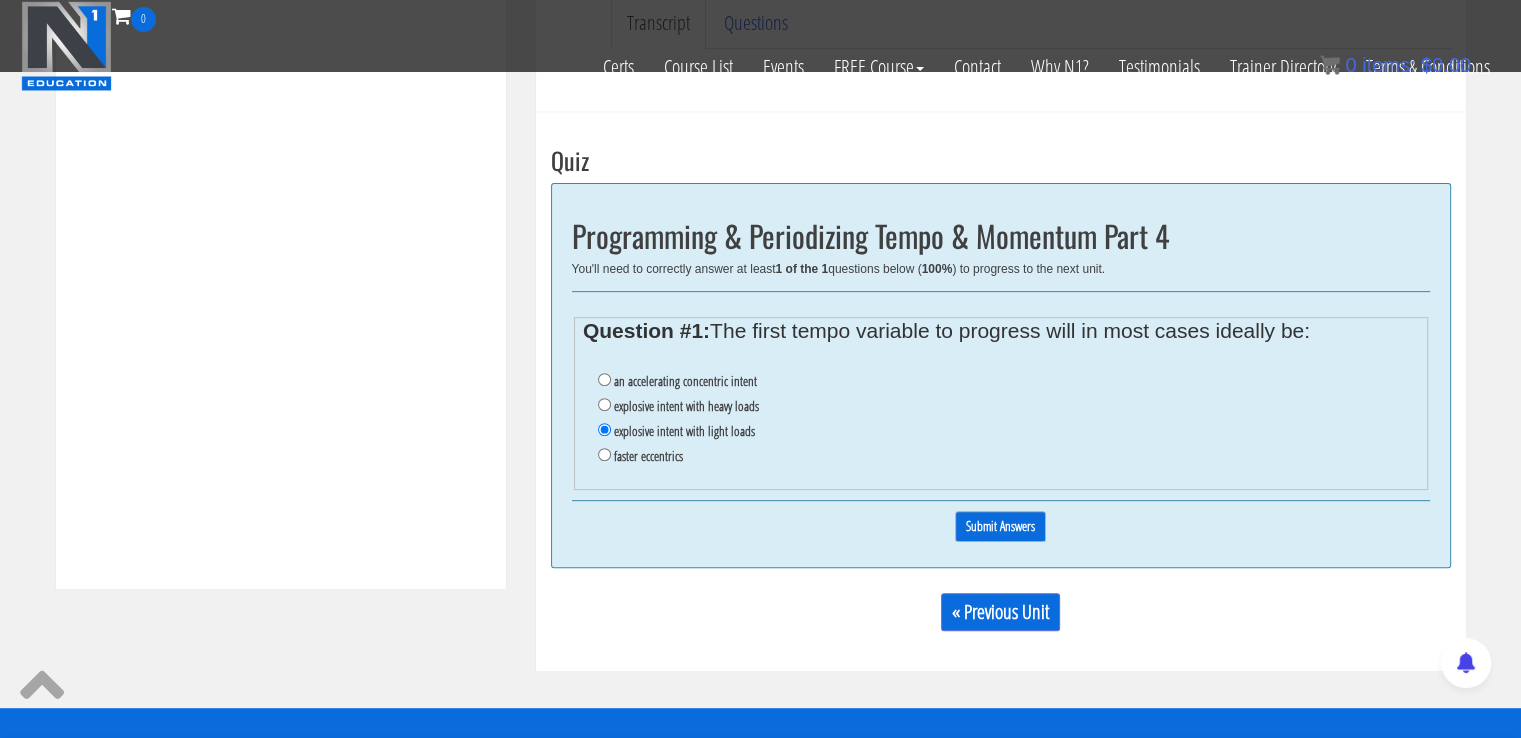 click on "Submit Answers" at bounding box center (1000, 526) 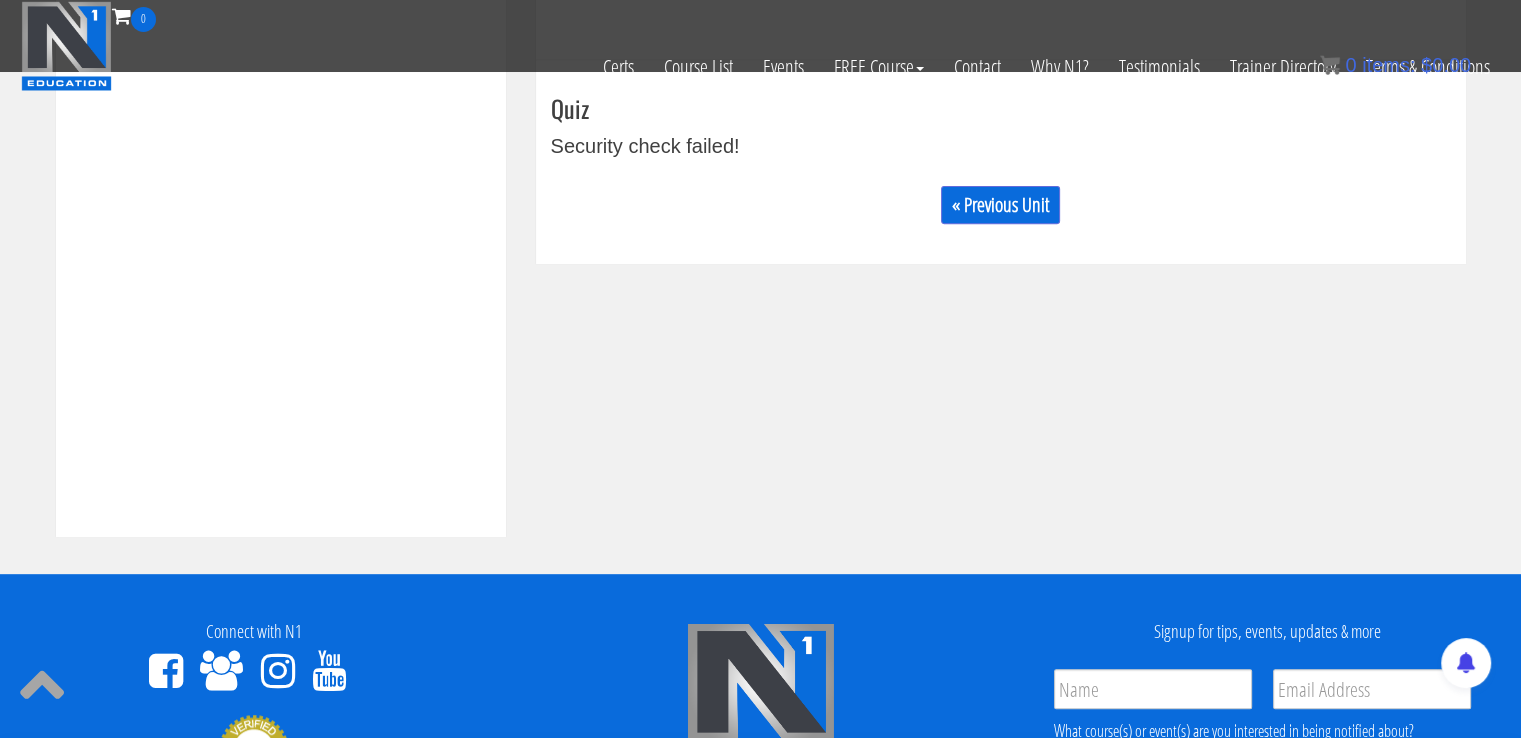 scroll, scrollTop: 758, scrollLeft: 0, axis: vertical 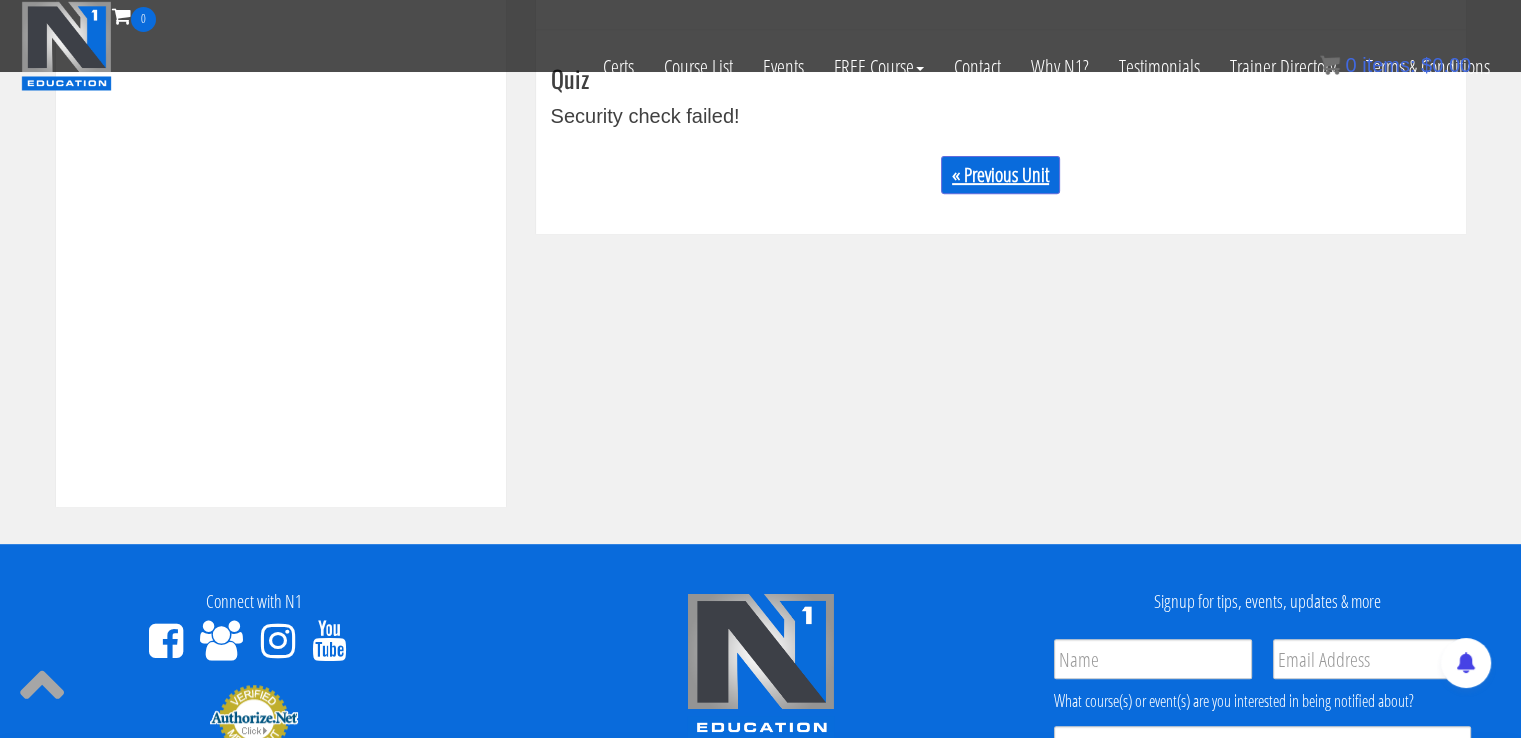 click on "« Previous Unit" at bounding box center (1000, 175) 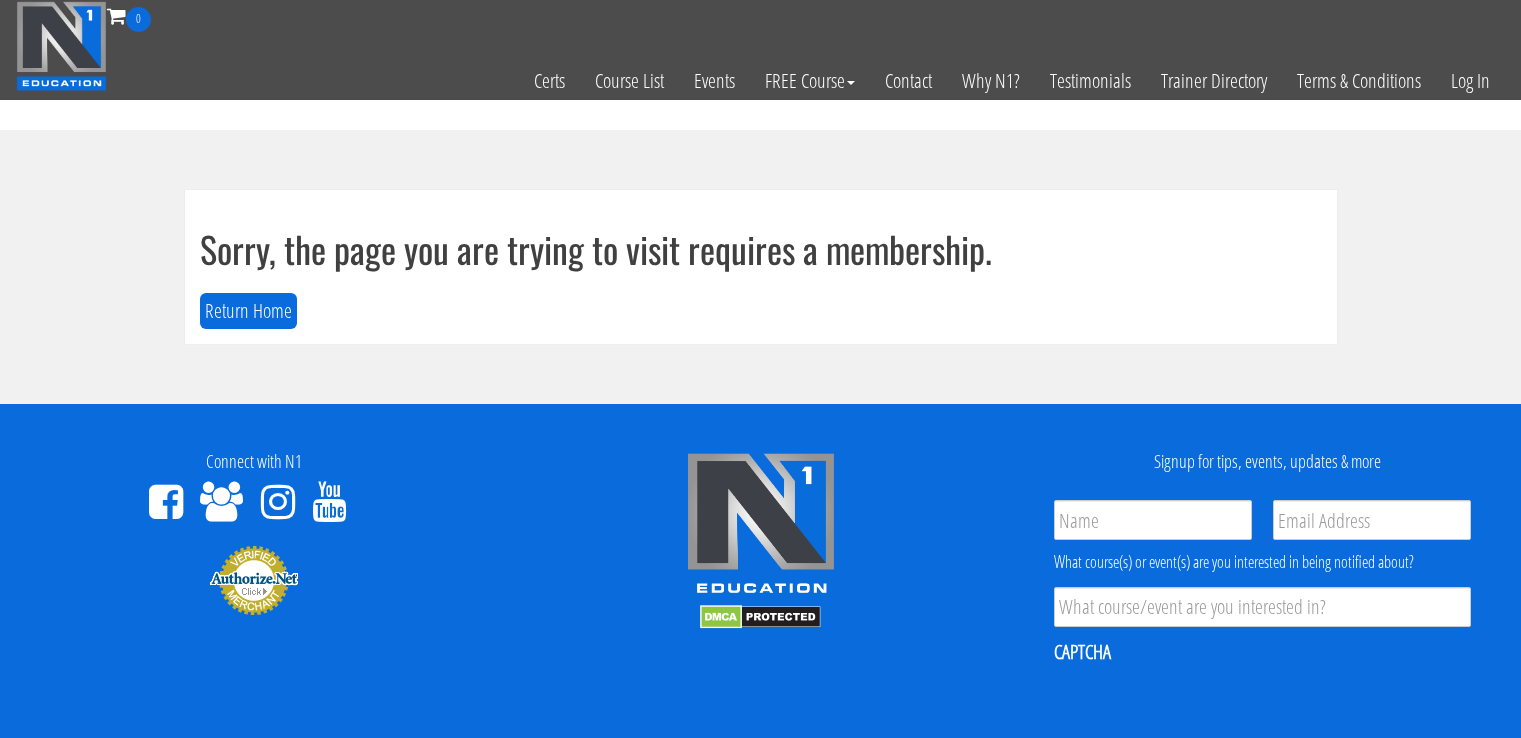 scroll, scrollTop: 0, scrollLeft: 0, axis: both 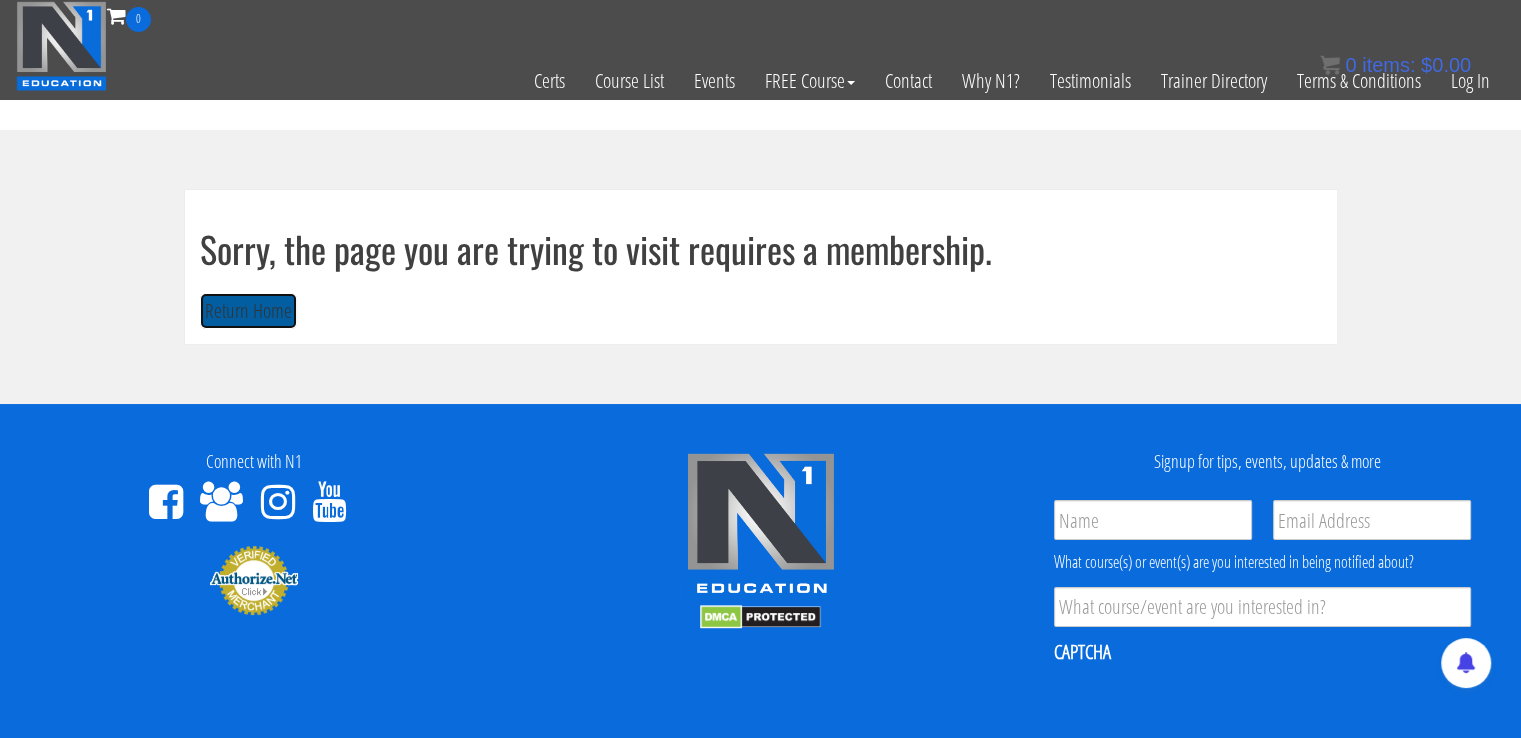 click on "Return Home" at bounding box center [248, 311] 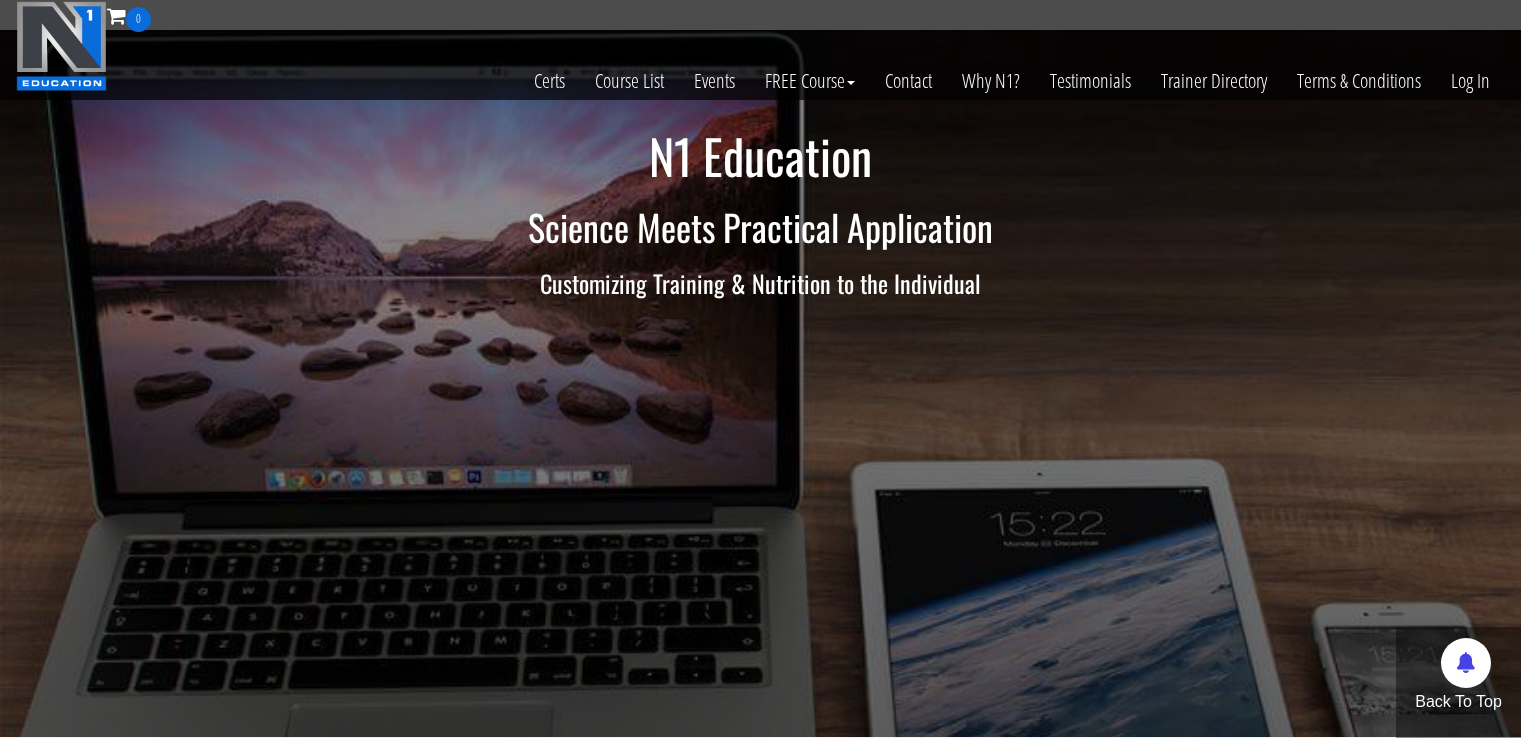 scroll, scrollTop: 0, scrollLeft: 0, axis: both 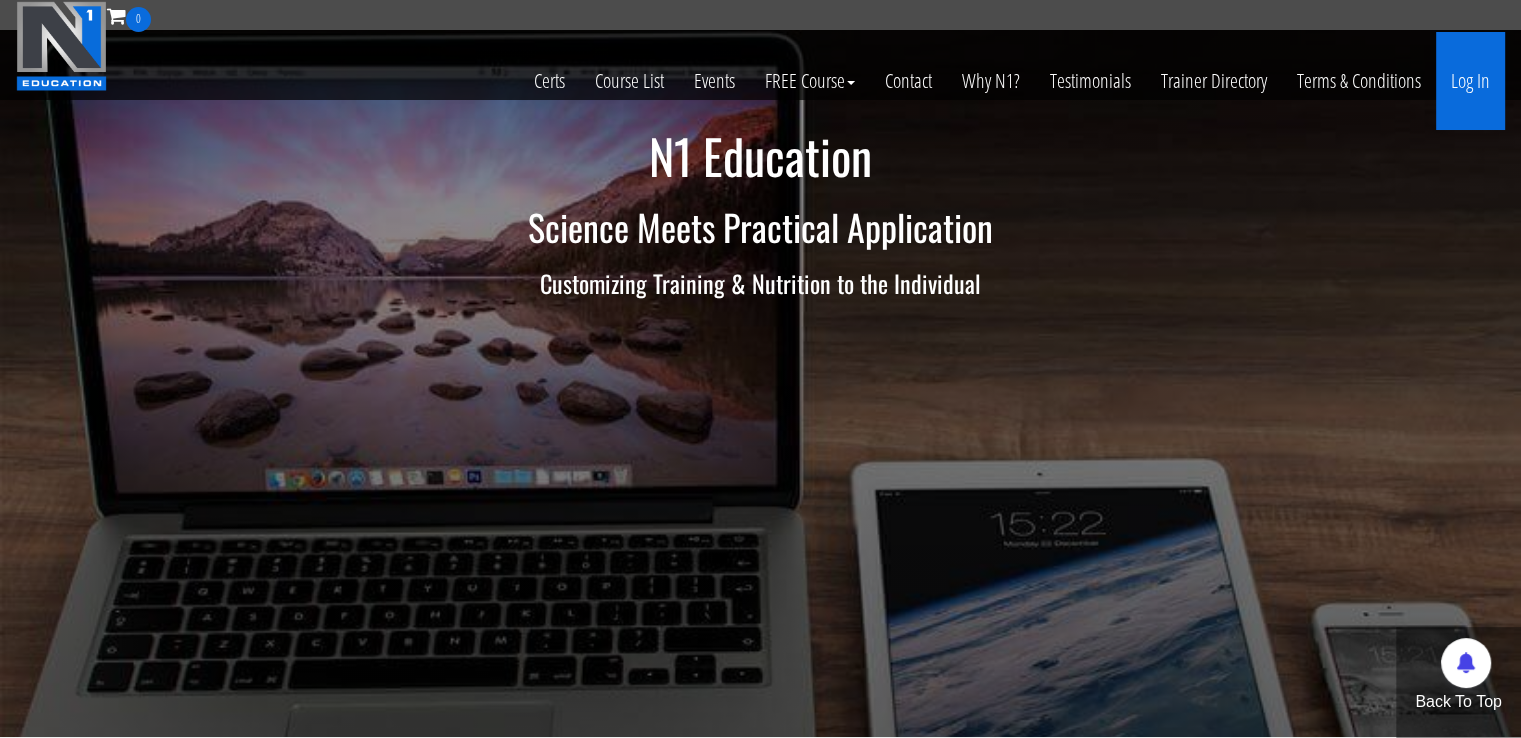 click on "Log In" at bounding box center (1470, 81) 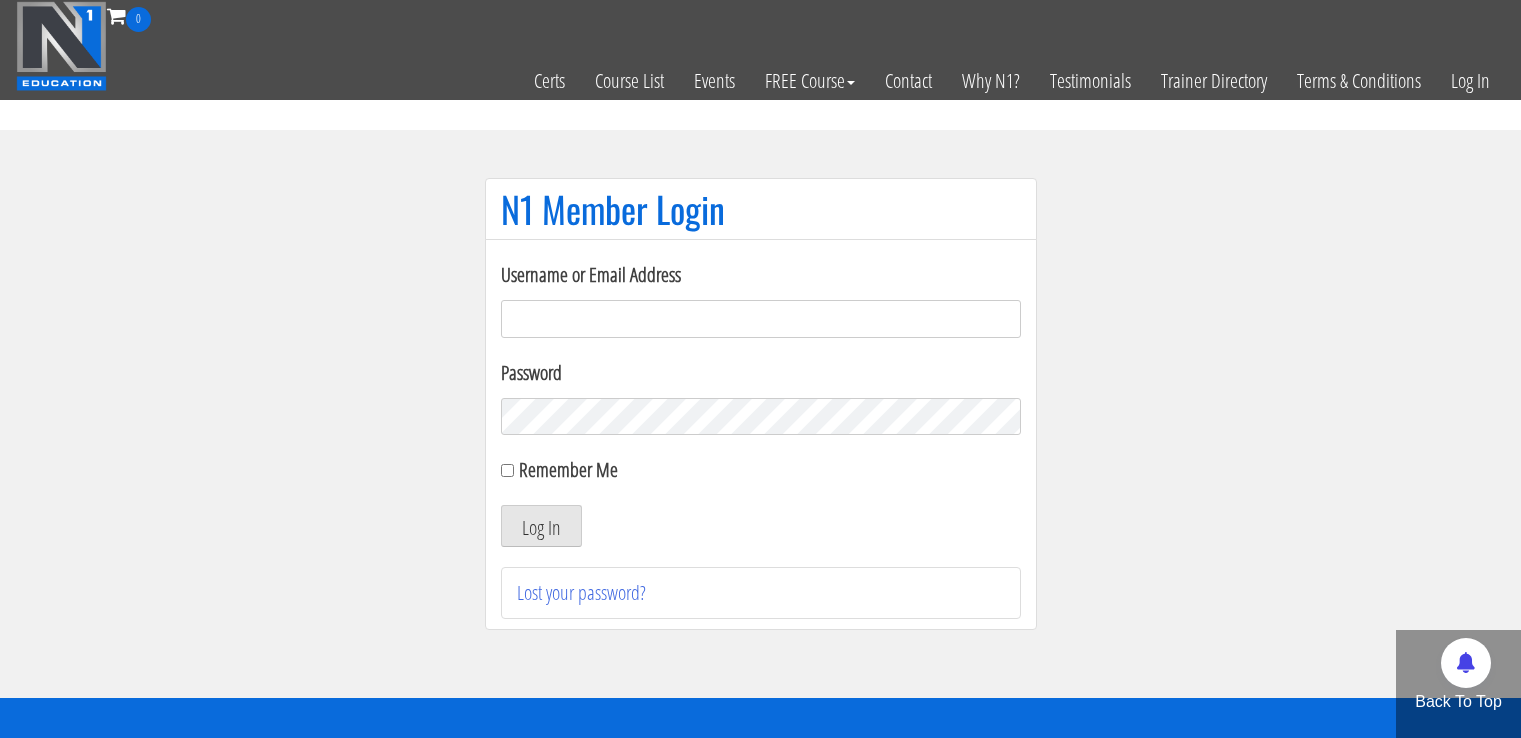 scroll, scrollTop: 0, scrollLeft: 0, axis: both 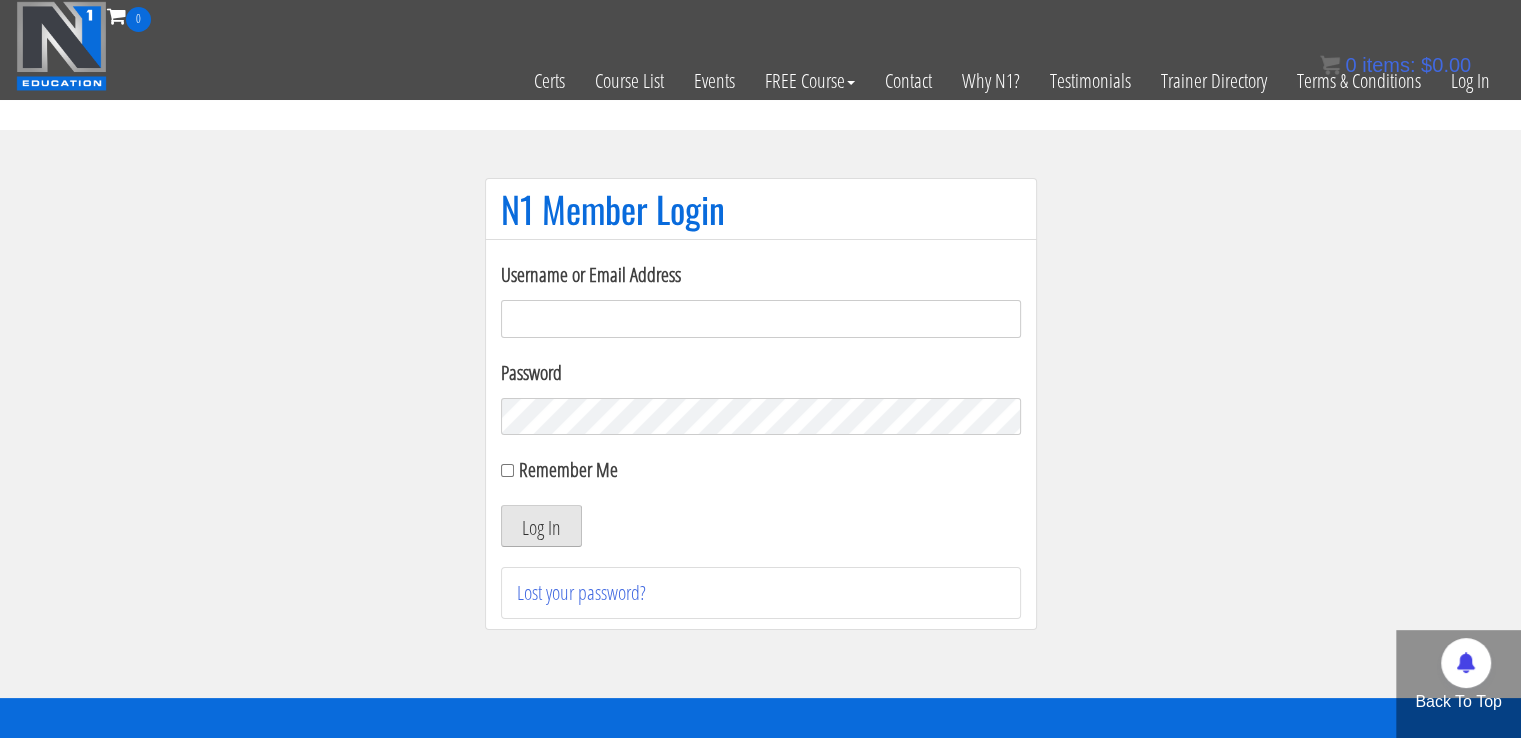 type on "masampavlovic06@example.com" 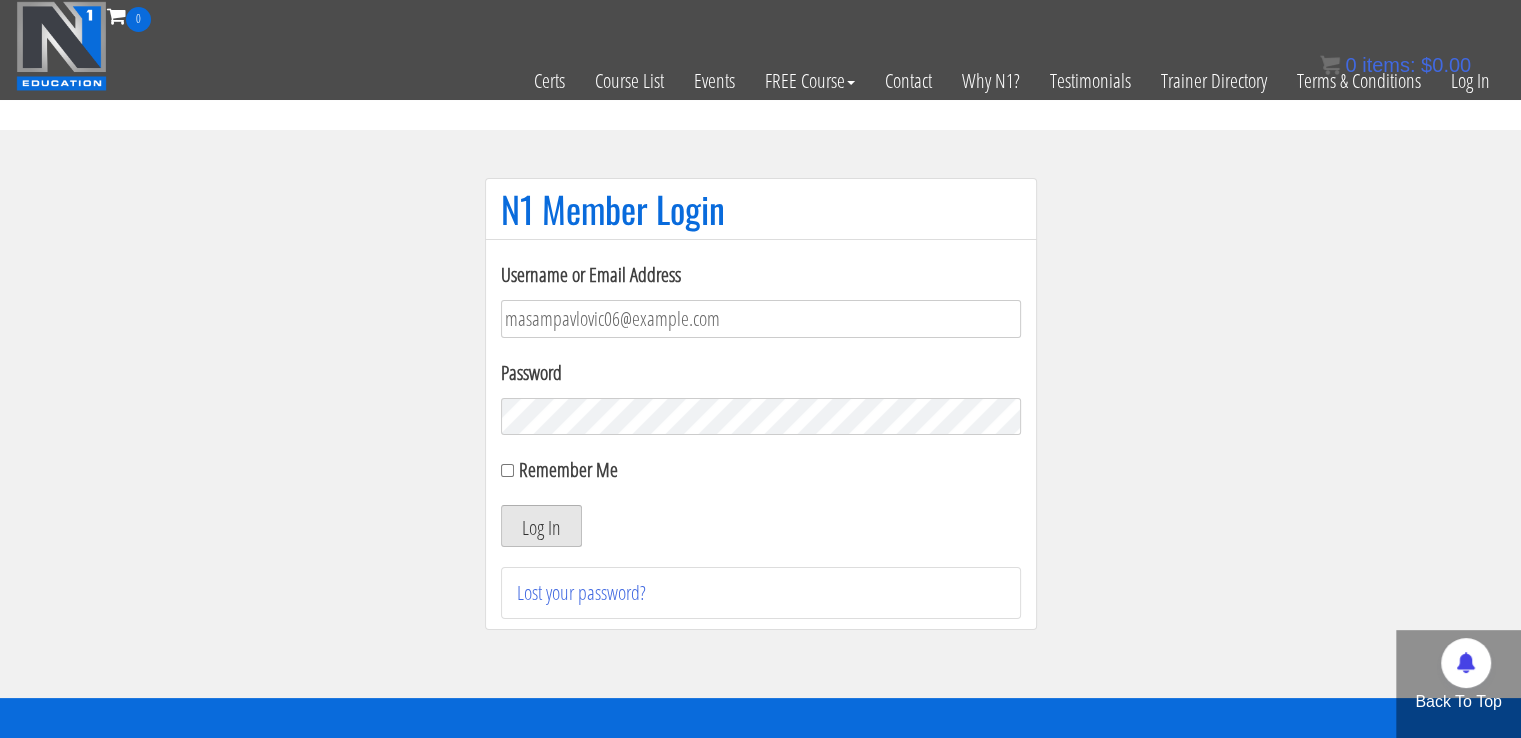 click on "Log In" at bounding box center [541, 526] 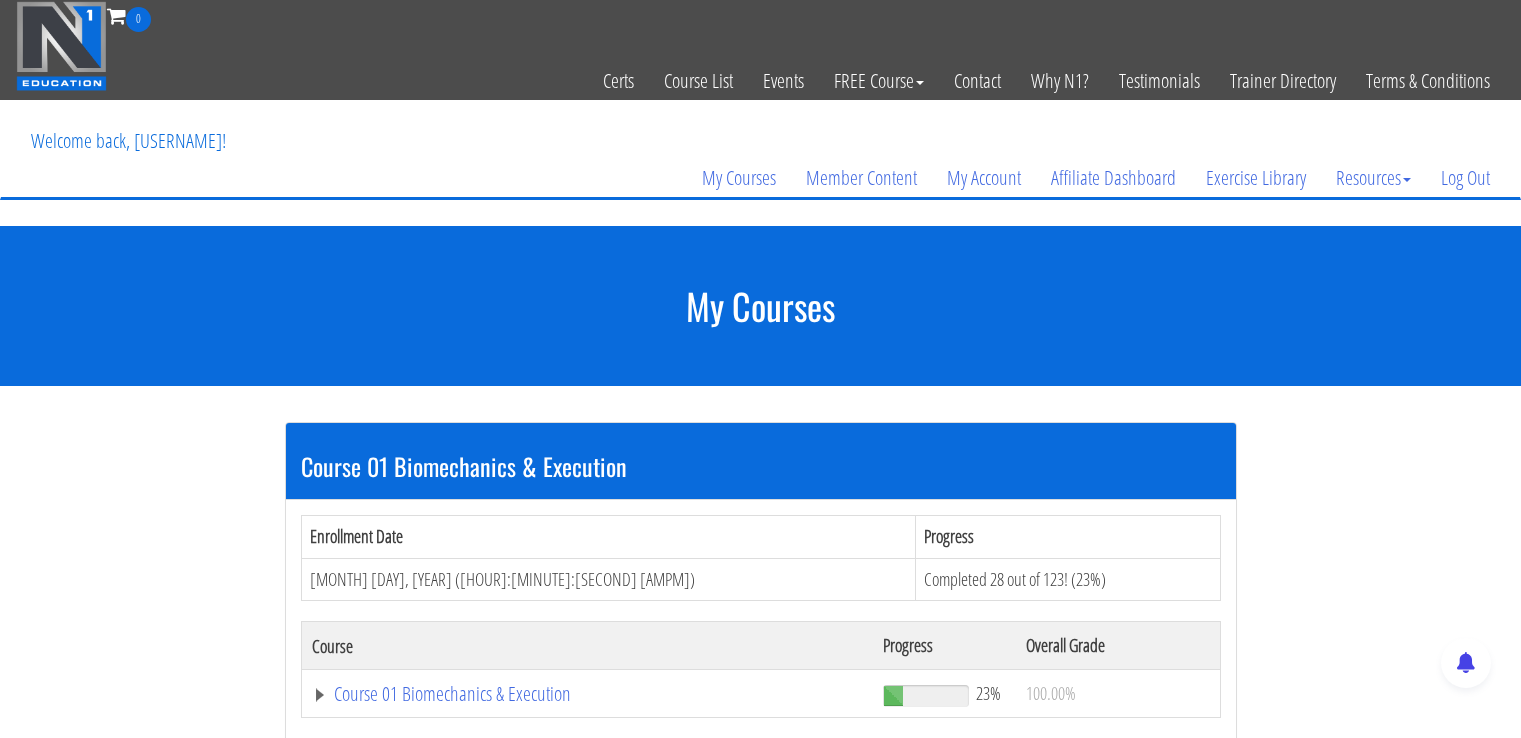scroll, scrollTop: 0, scrollLeft: 0, axis: both 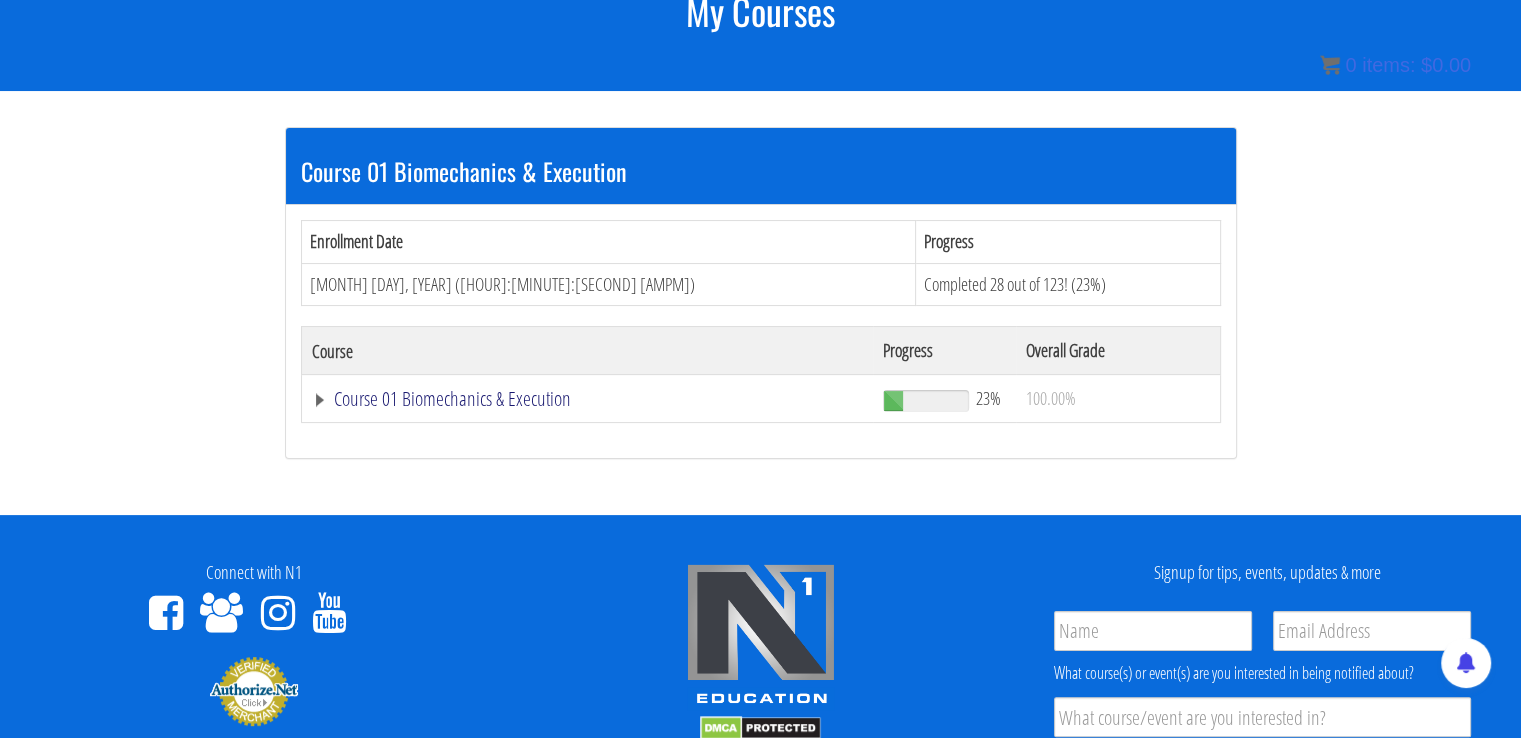 click on "Course 01 Biomechanics & Execution" at bounding box center (588, 399) 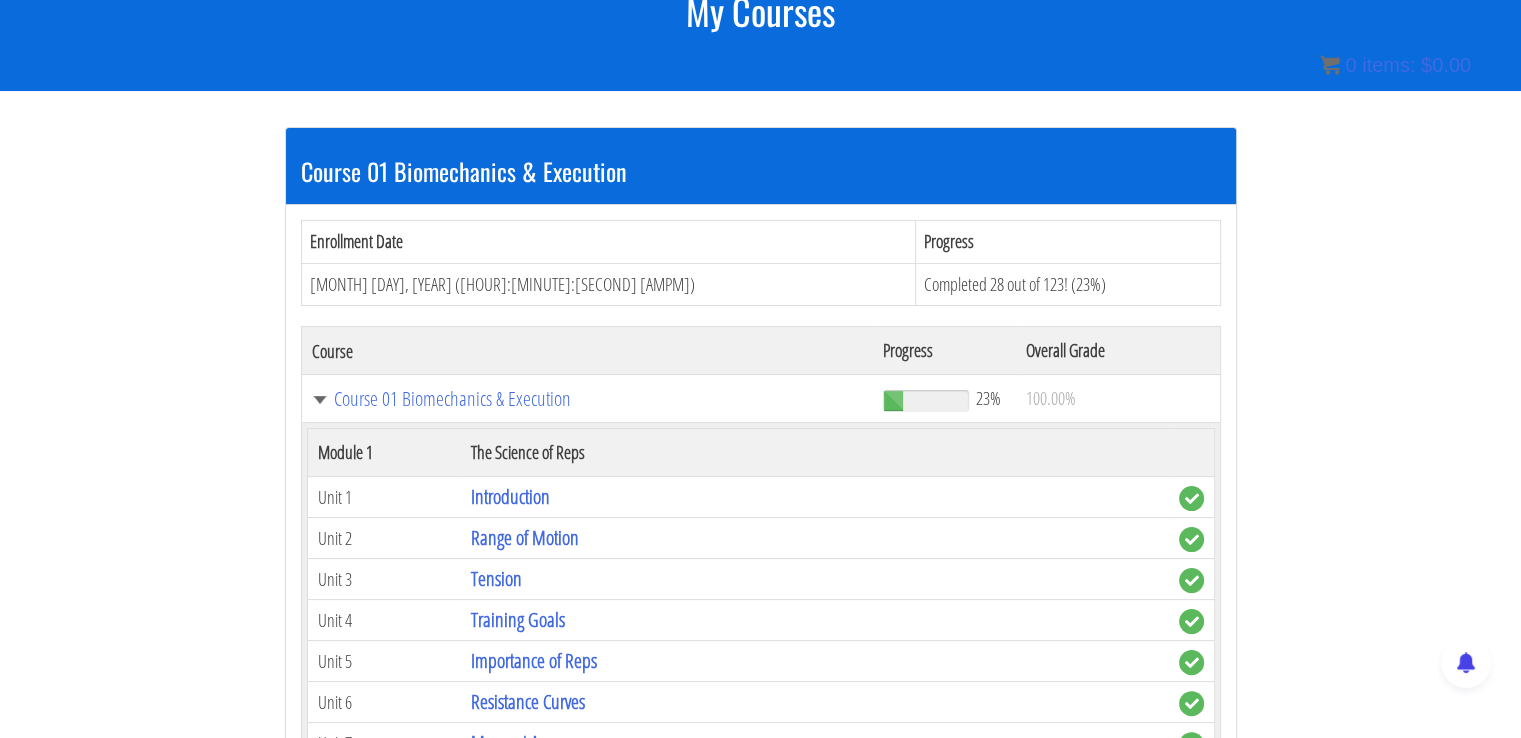drag, startPoint x: 1519, startPoint y: 67, endPoint x: 1535, endPoint y: 77, distance: 18.867962 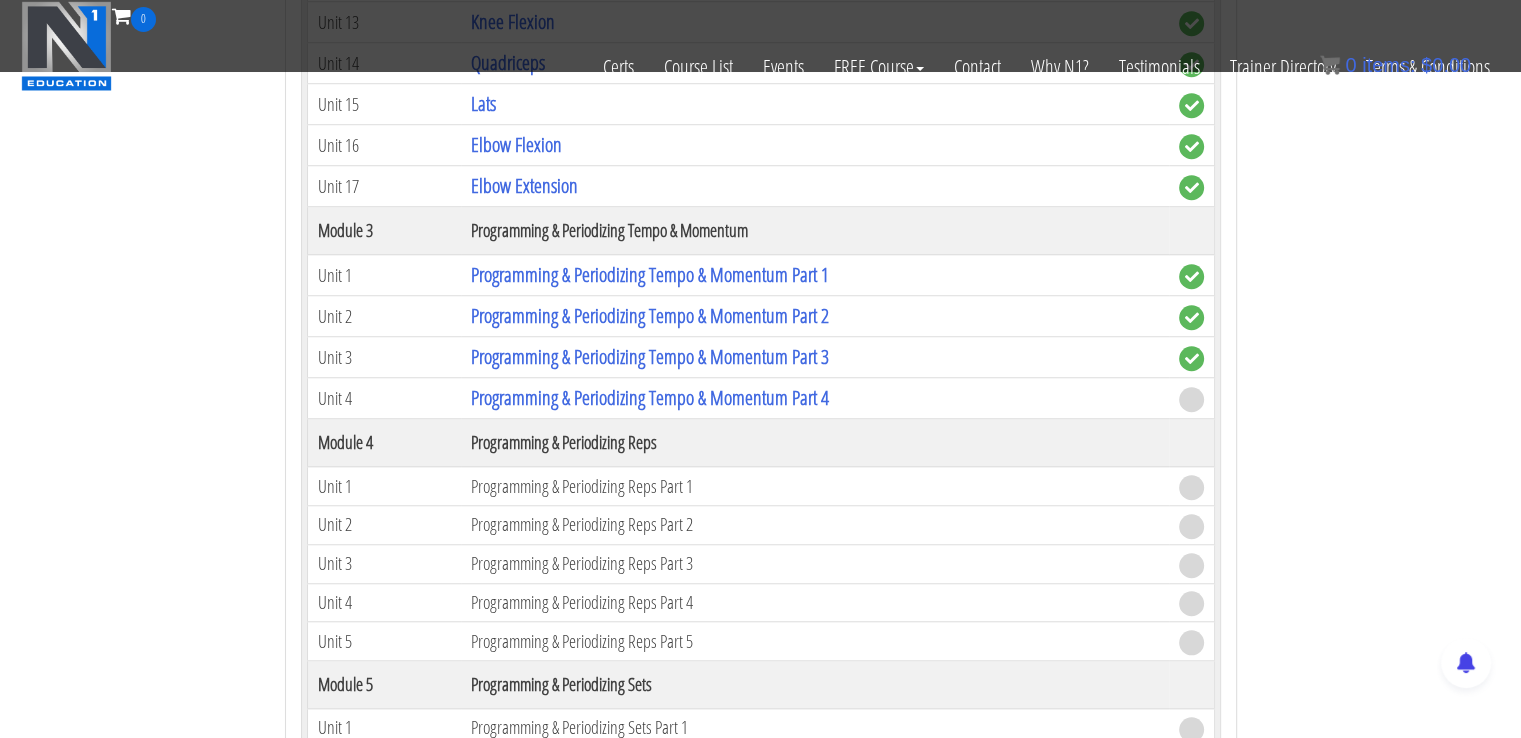 scroll, scrollTop: 1634, scrollLeft: 0, axis: vertical 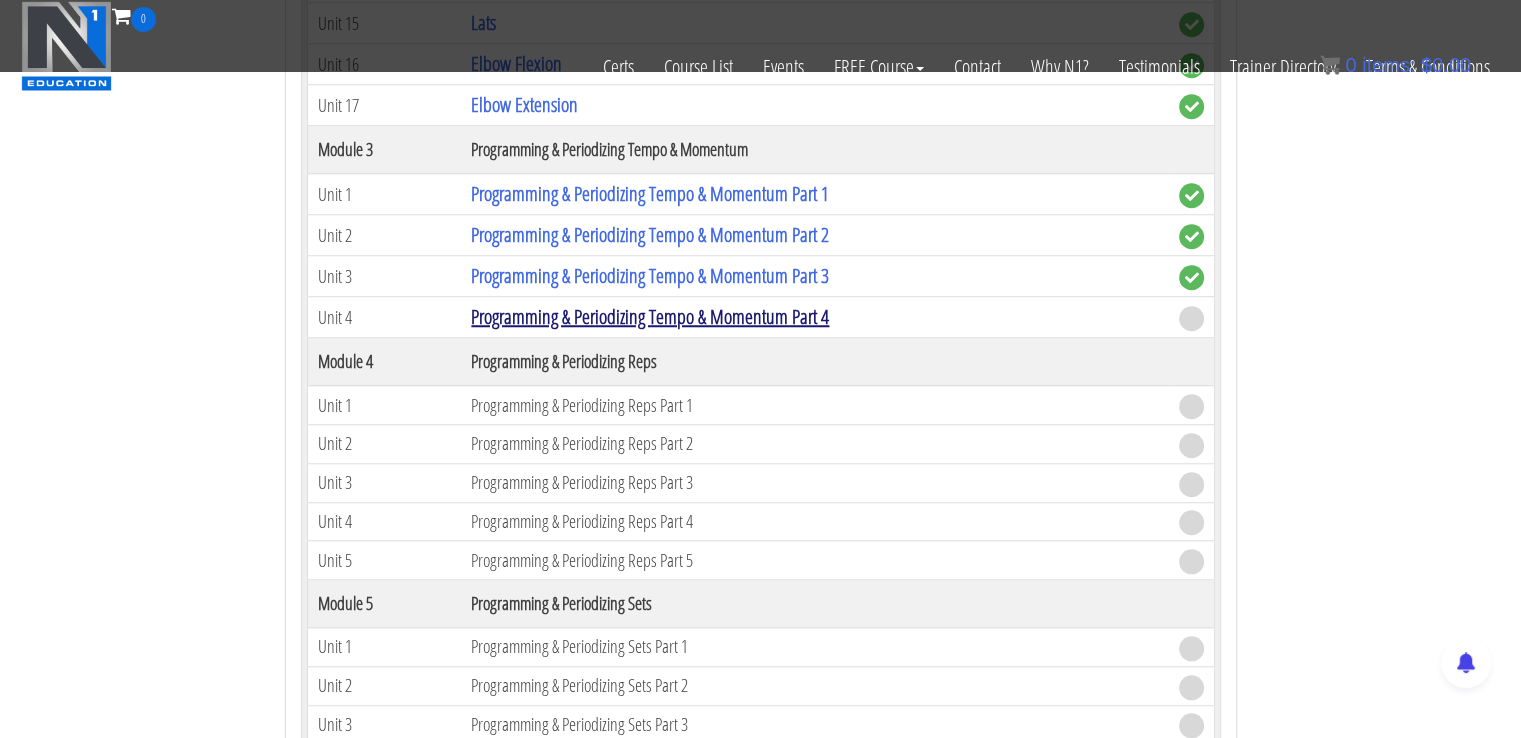 click on "Programming & Periodizing Tempo & Momentum Part 4" at bounding box center [650, 316] 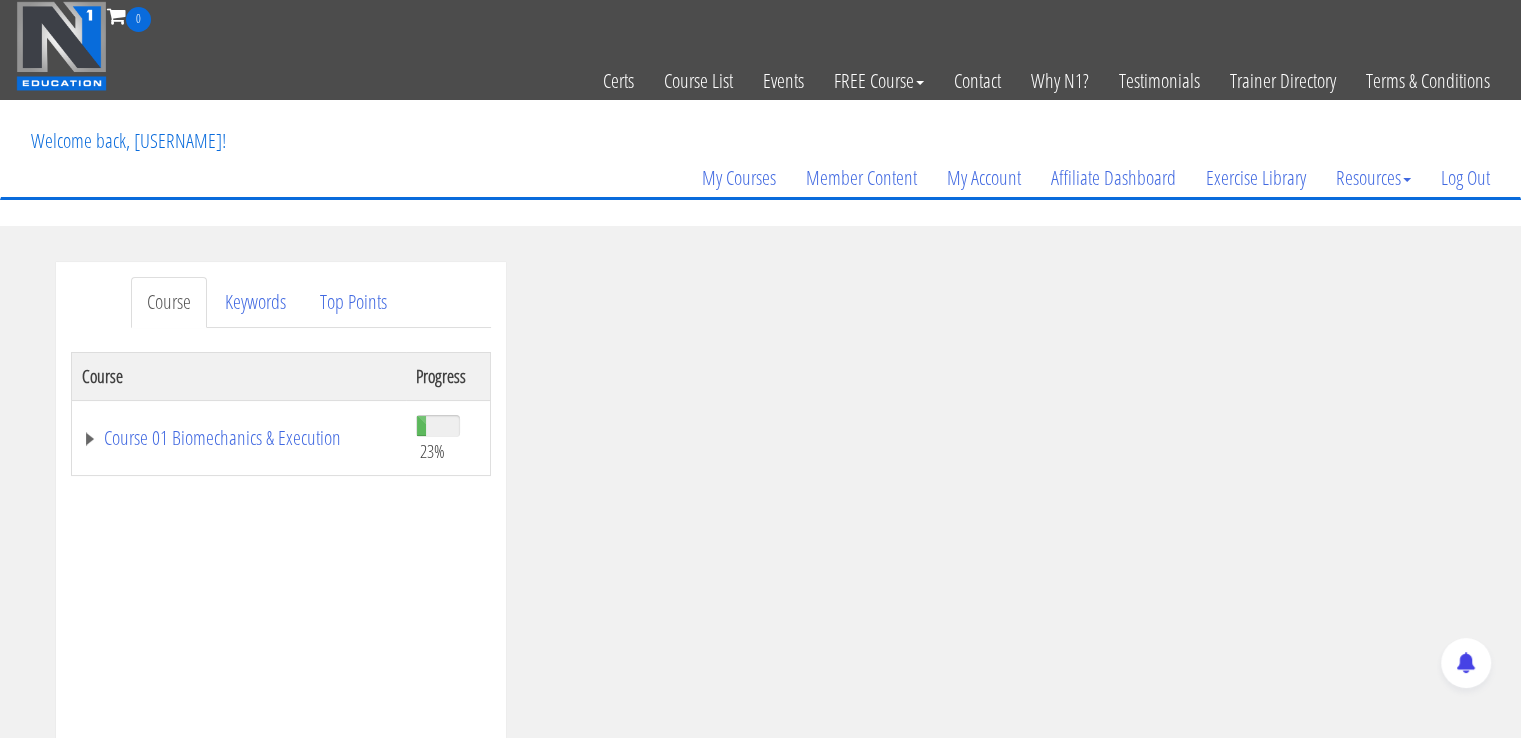 scroll, scrollTop: 0, scrollLeft: 0, axis: both 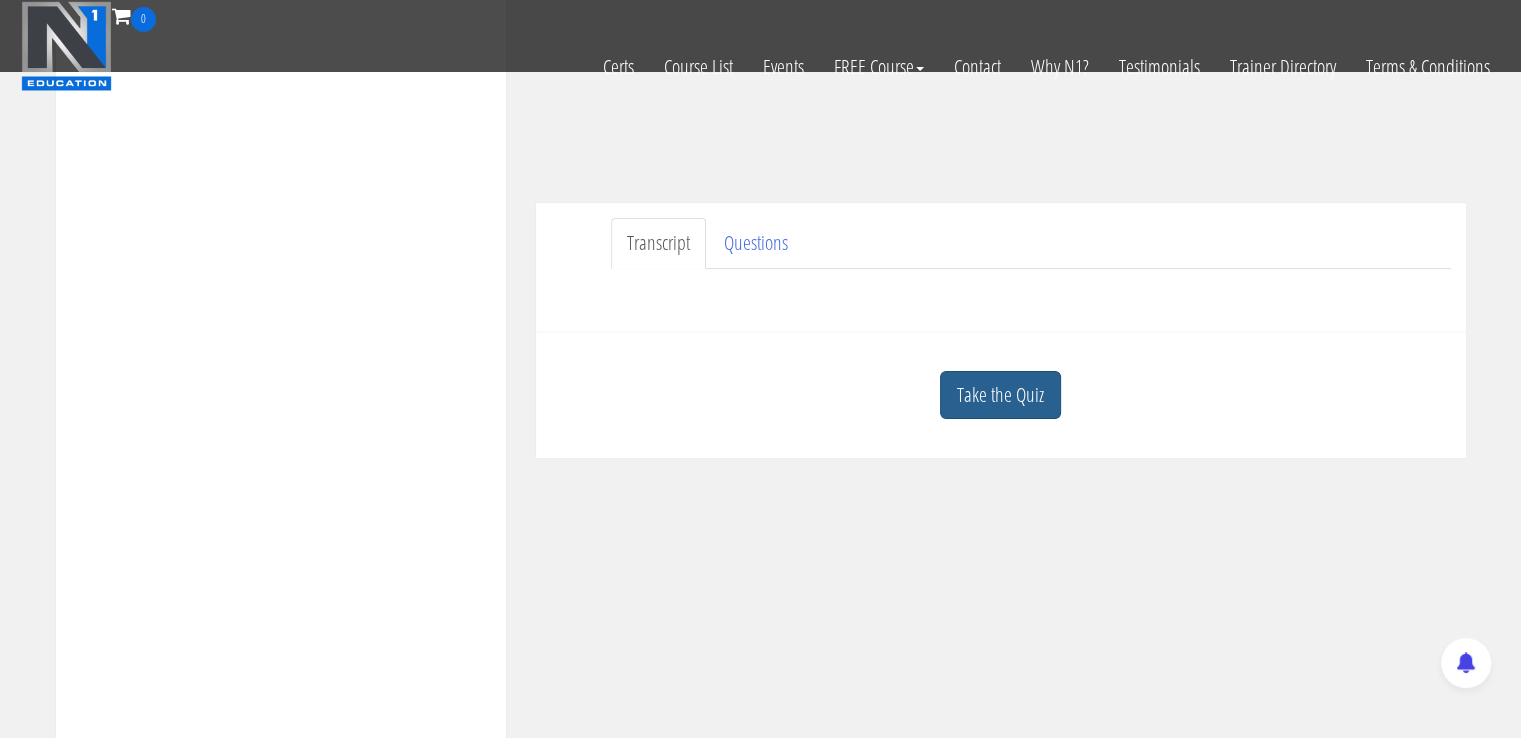 click on "Take the Quiz" at bounding box center (1000, 395) 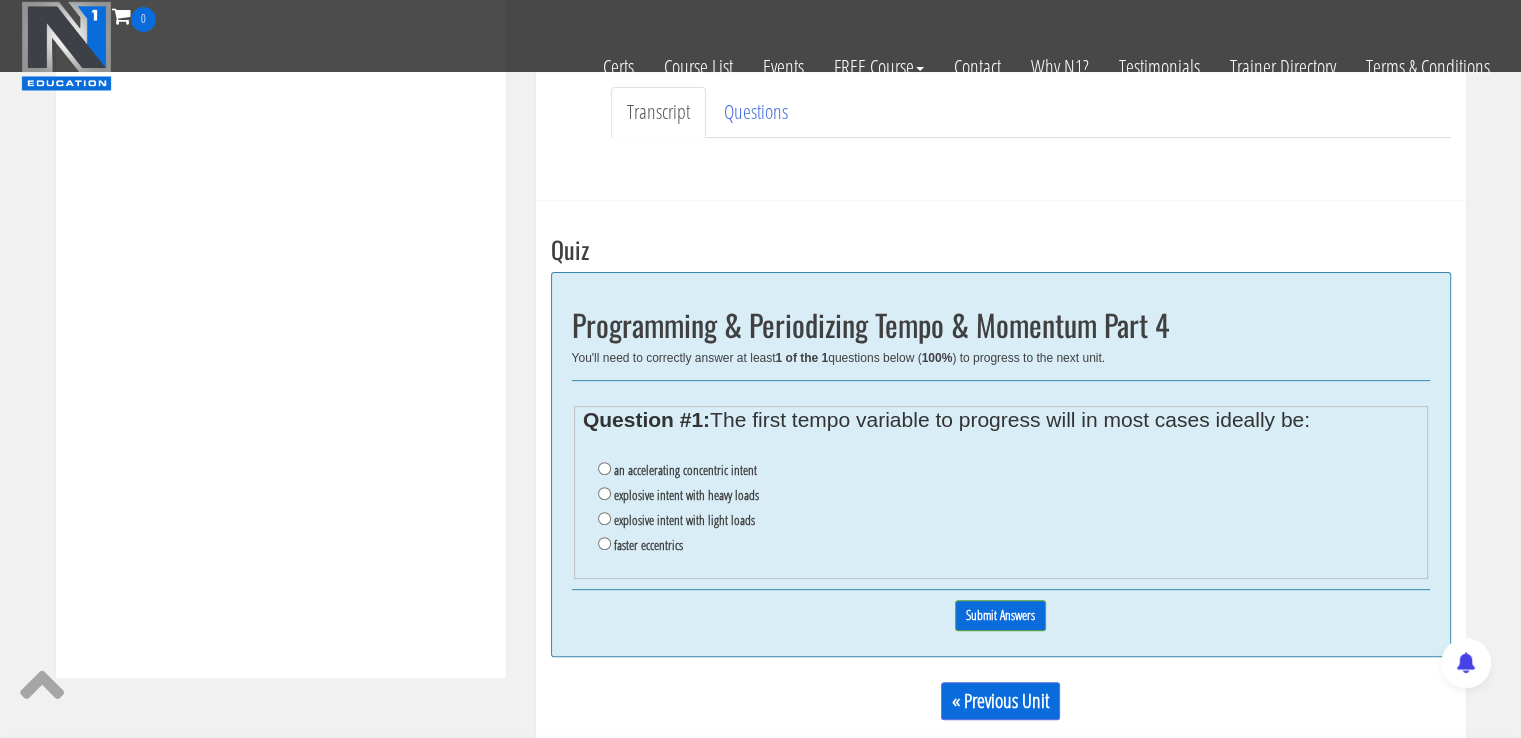 scroll, scrollTop: 593, scrollLeft: 0, axis: vertical 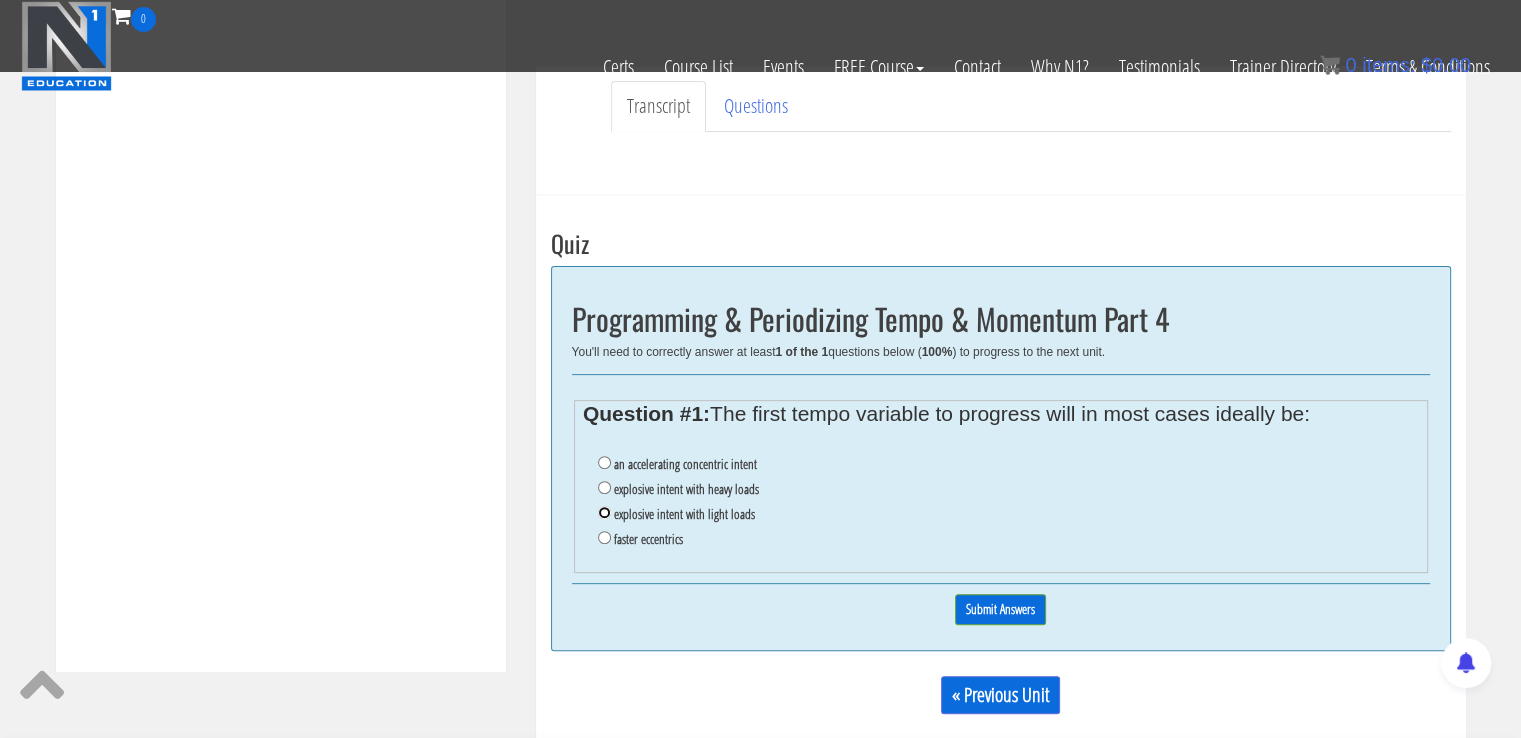 click on "explosive intent with light loads" at bounding box center [604, 512] 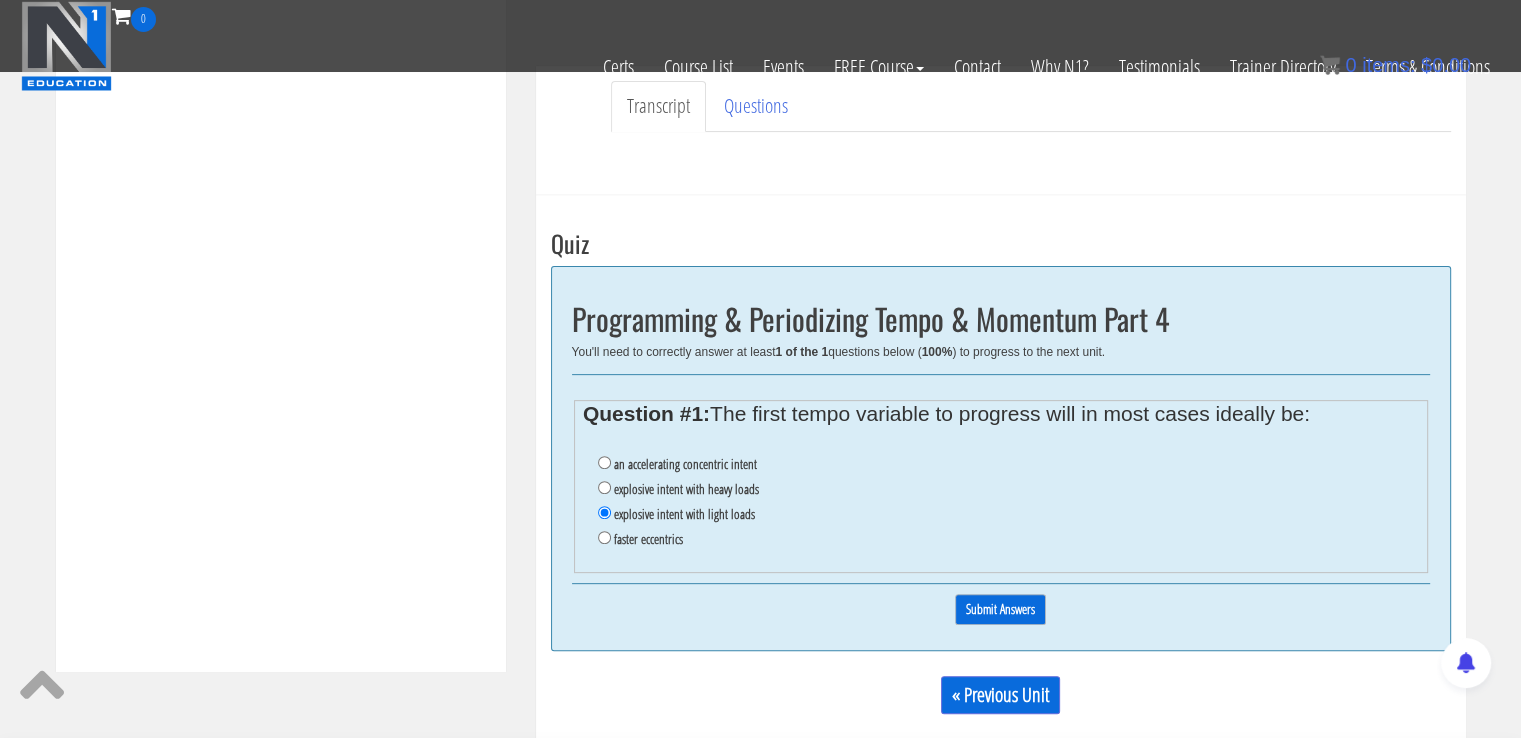 click on "Submit Answers" at bounding box center (1000, 609) 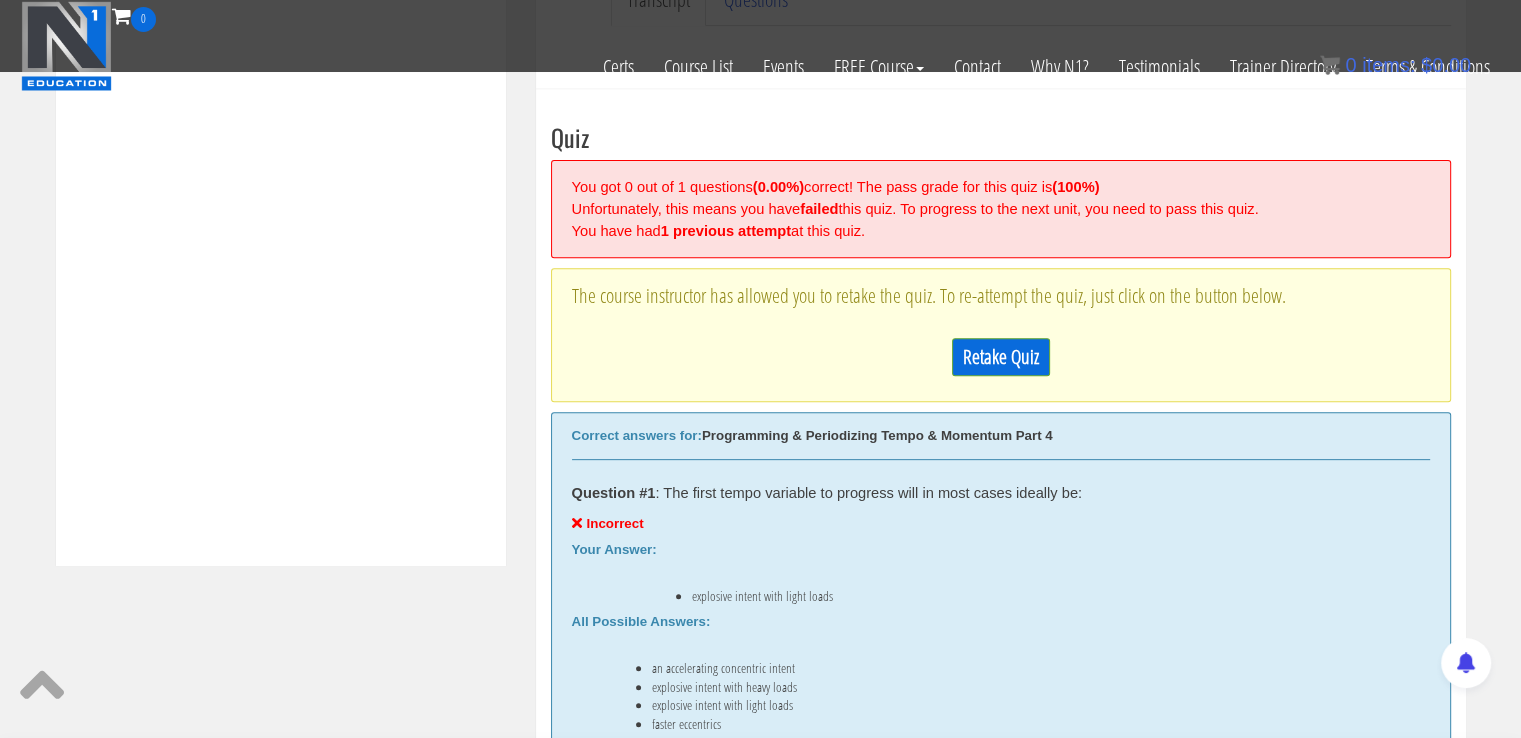 scroll, scrollTop: 758, scrollLeft: 0, axis: vertical 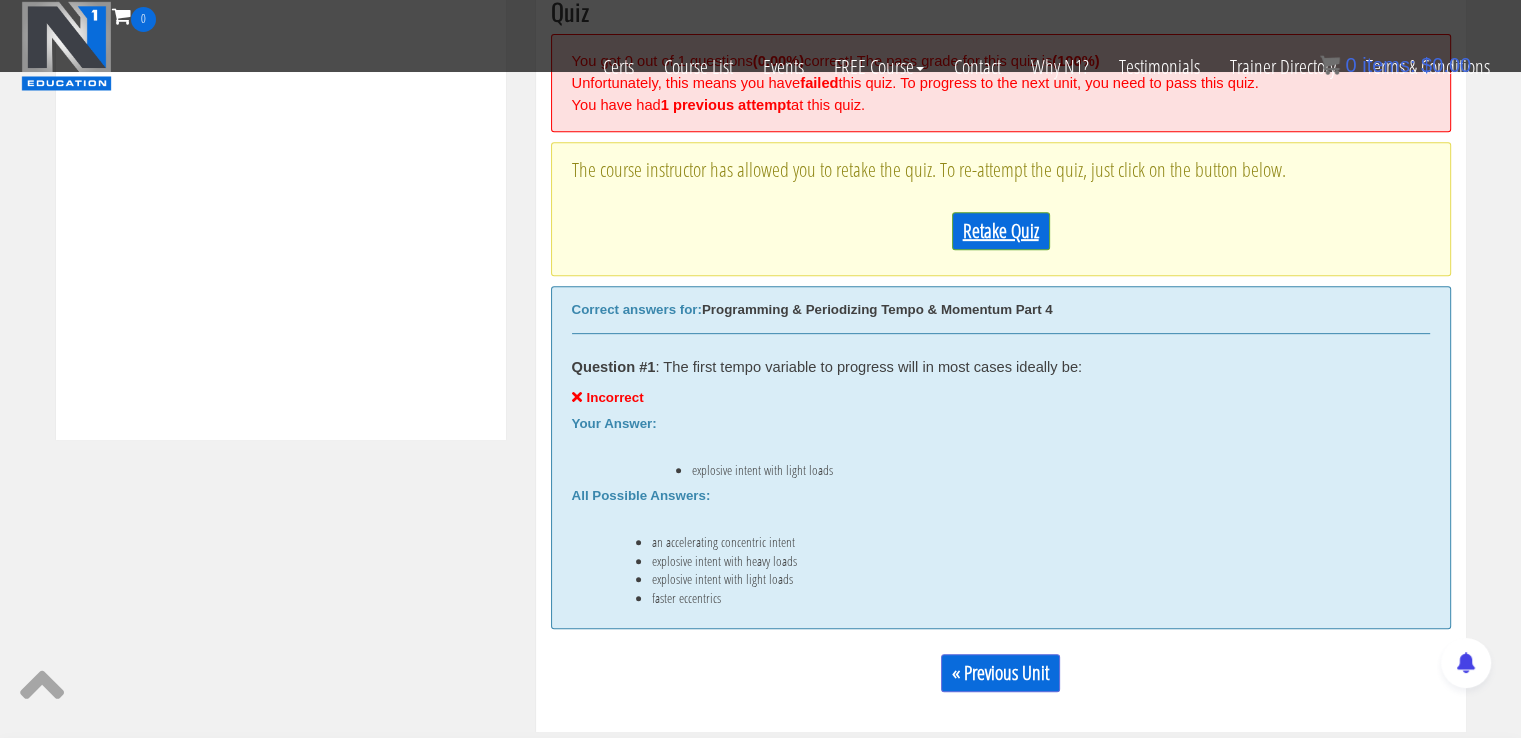 click on "Retake Quiz" at bounding box center [1001, 231] 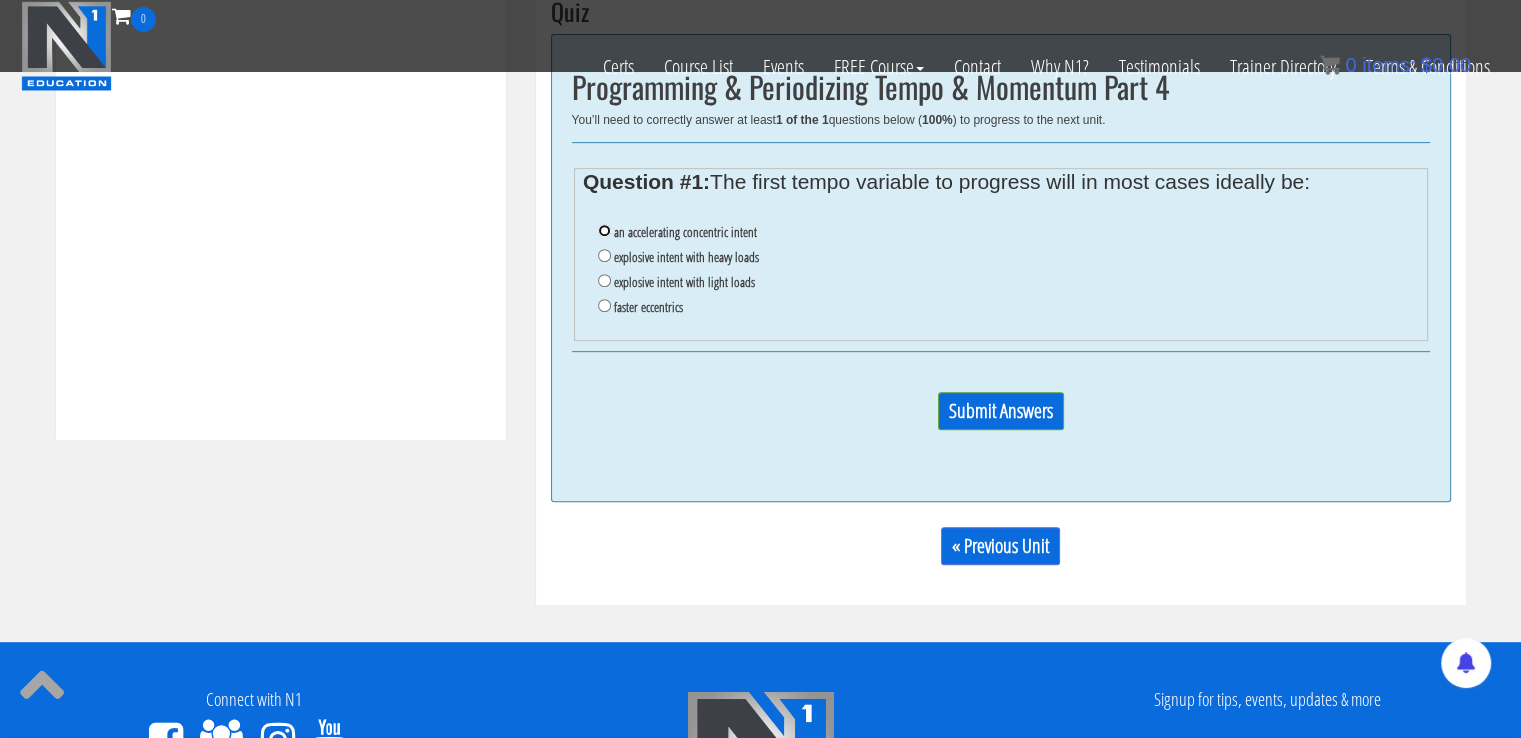click on "an accelerating concentric intent" at bounding box center [604, 230] 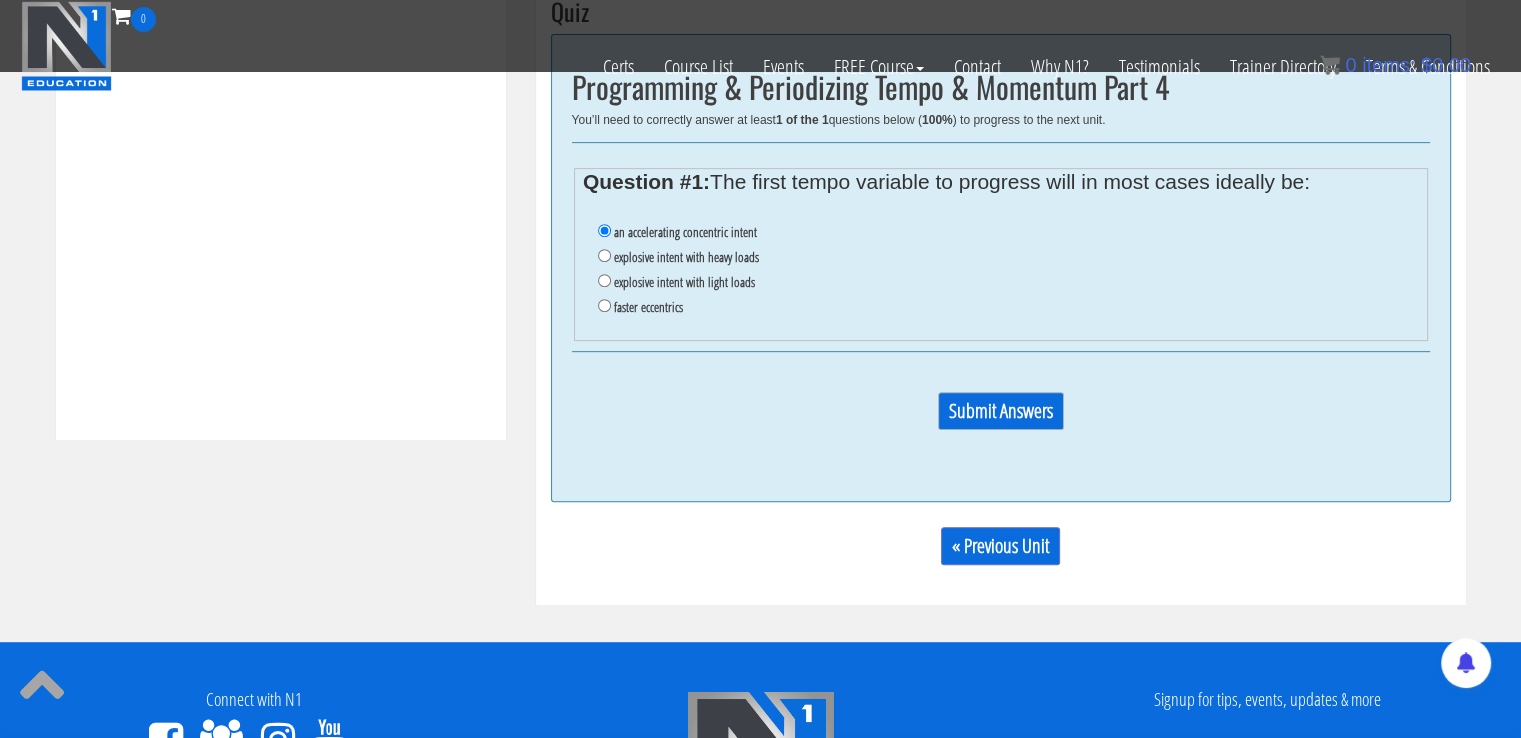 click on "Submit Answers" at bounding box center (1001, 411) 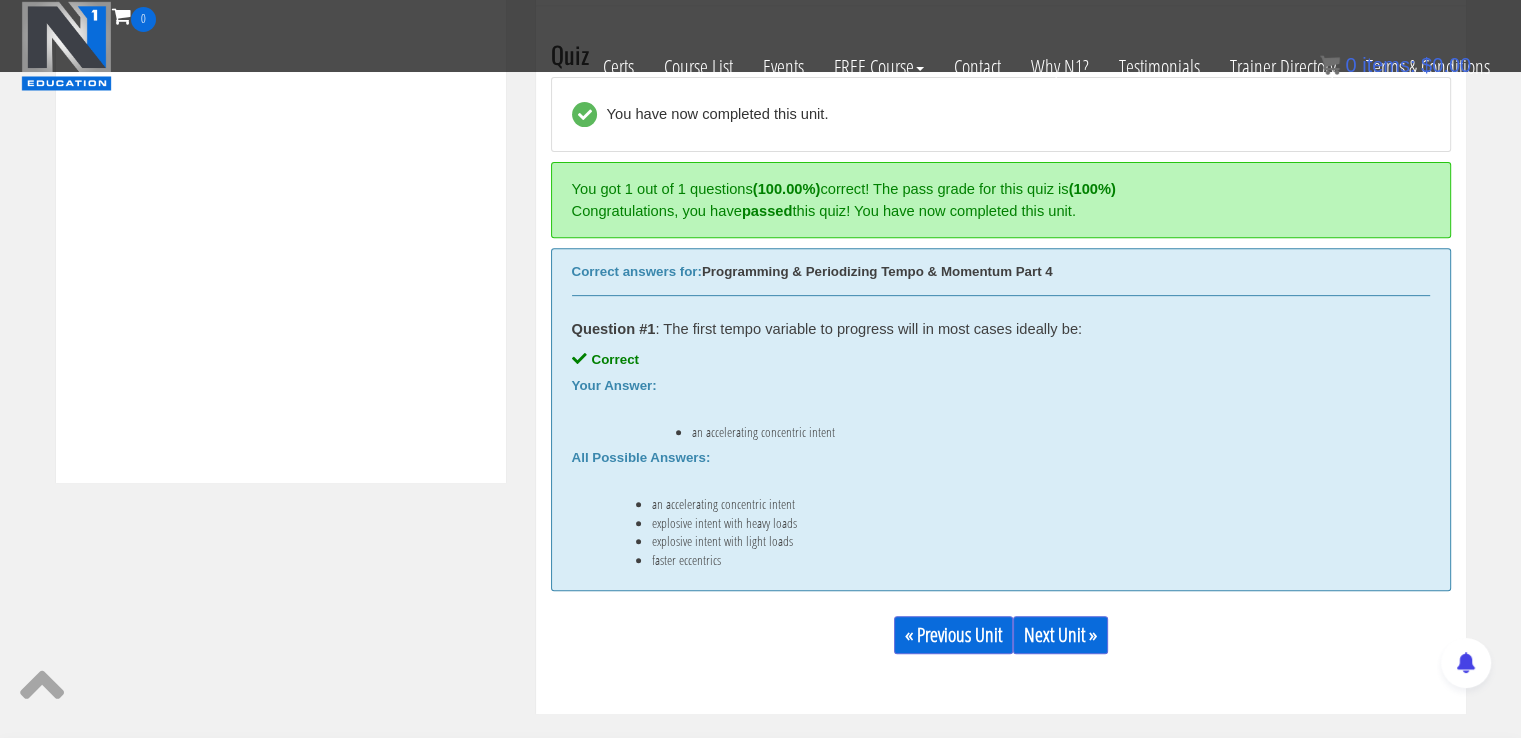 scroll, scrollTop: 758, scrollLeft: 0, axis: vertical 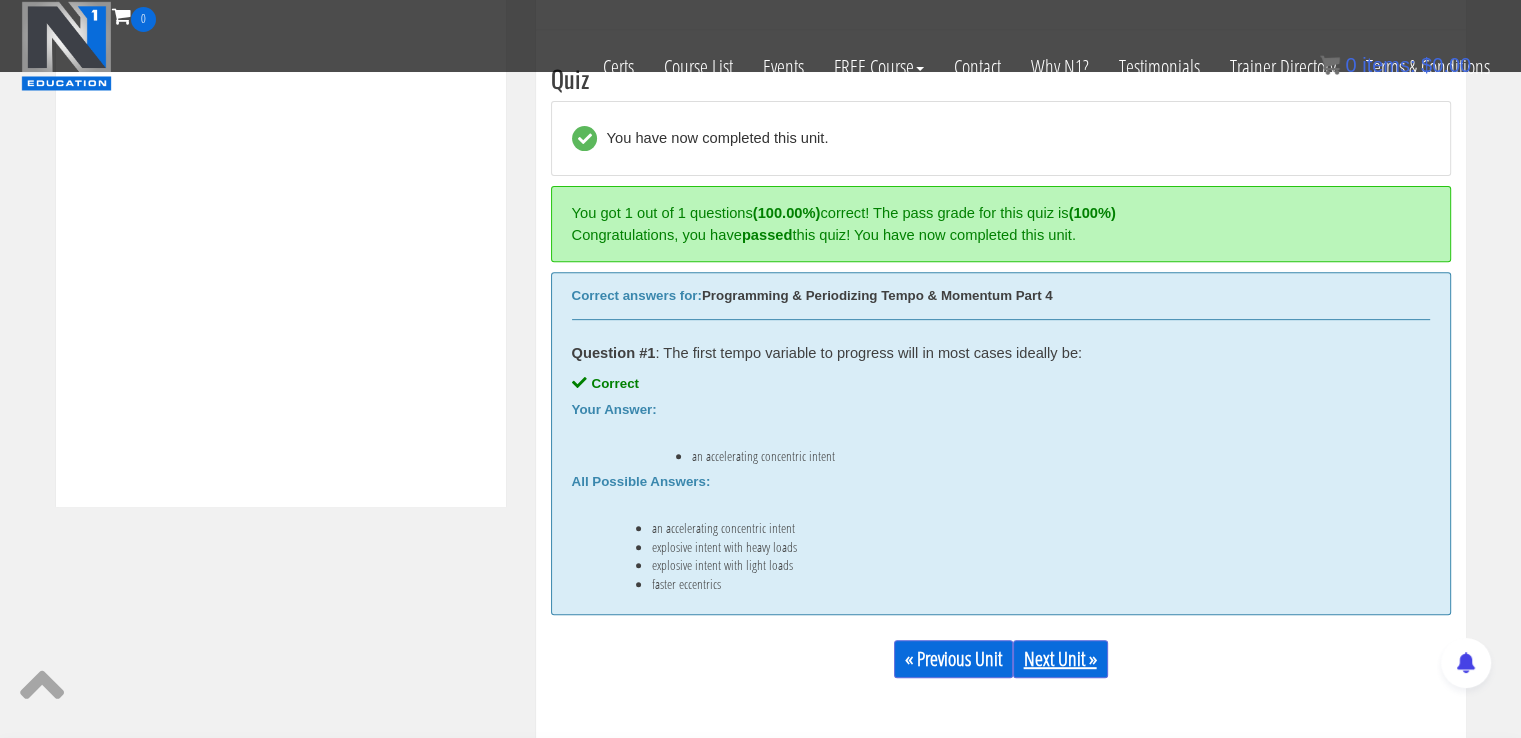 click on "Next Unit »" at bounding box center (1060, 659) 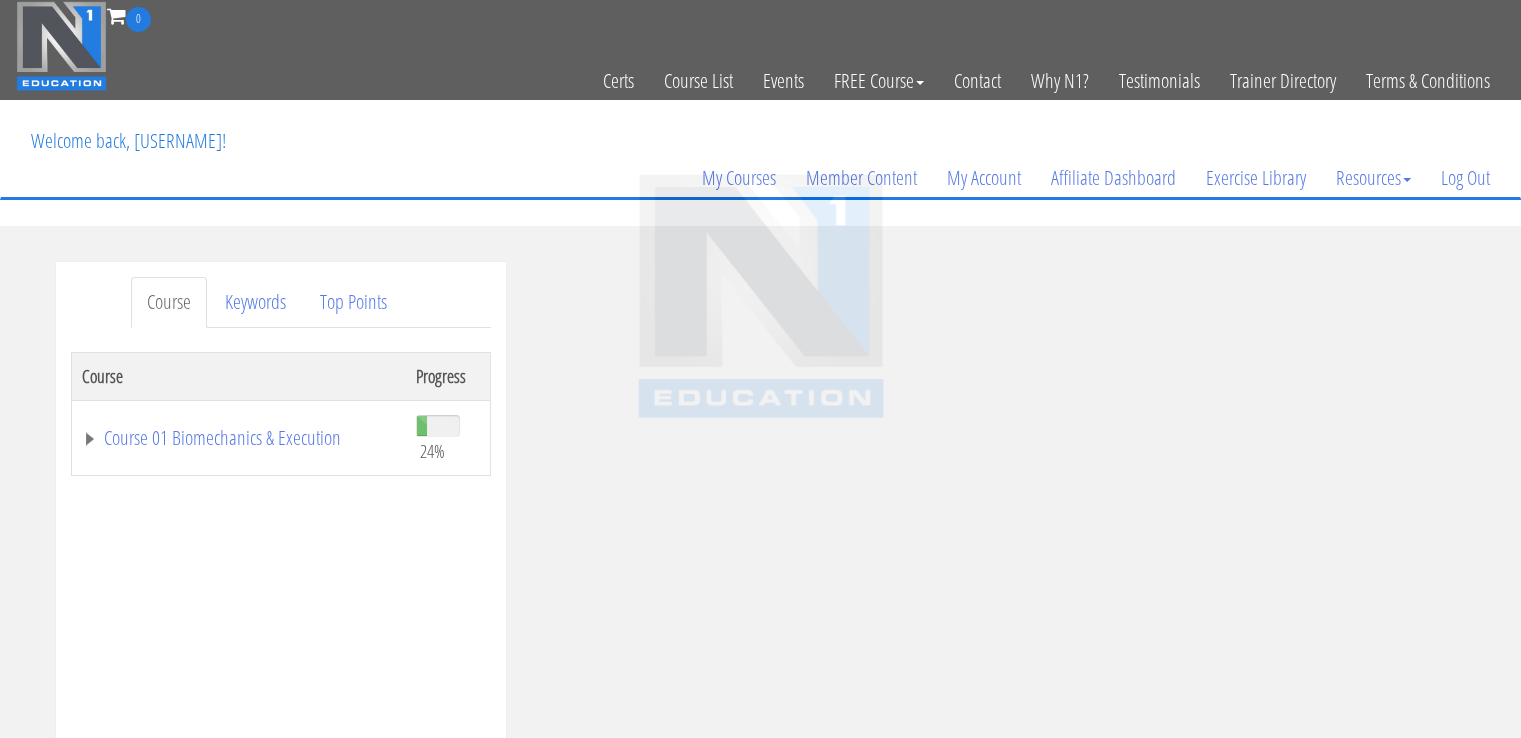 scroll, scrollTop: 0, scrollLeft: 0, axis: both 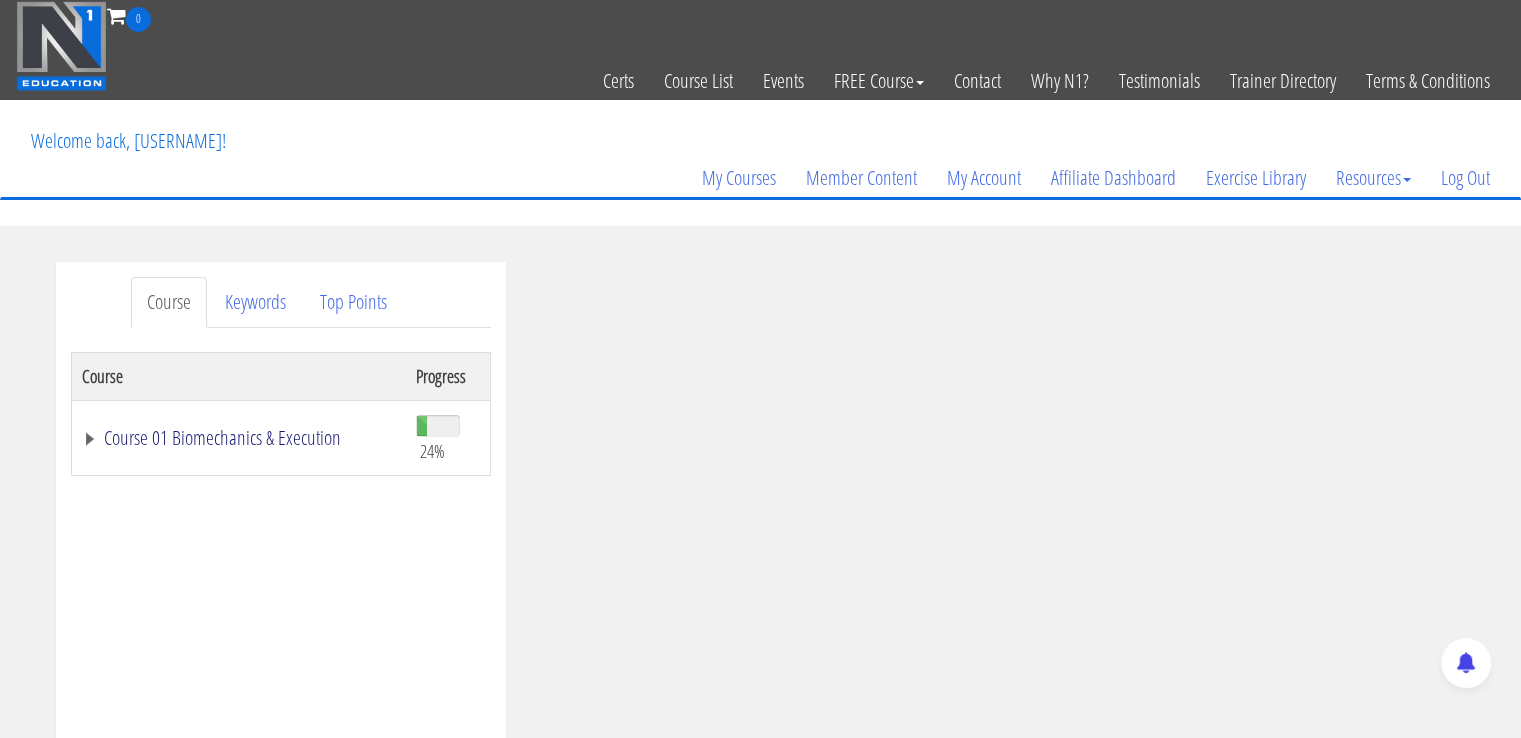 click on "Course 01 Biomechanics & Execution" at bounding box center [239, 438] 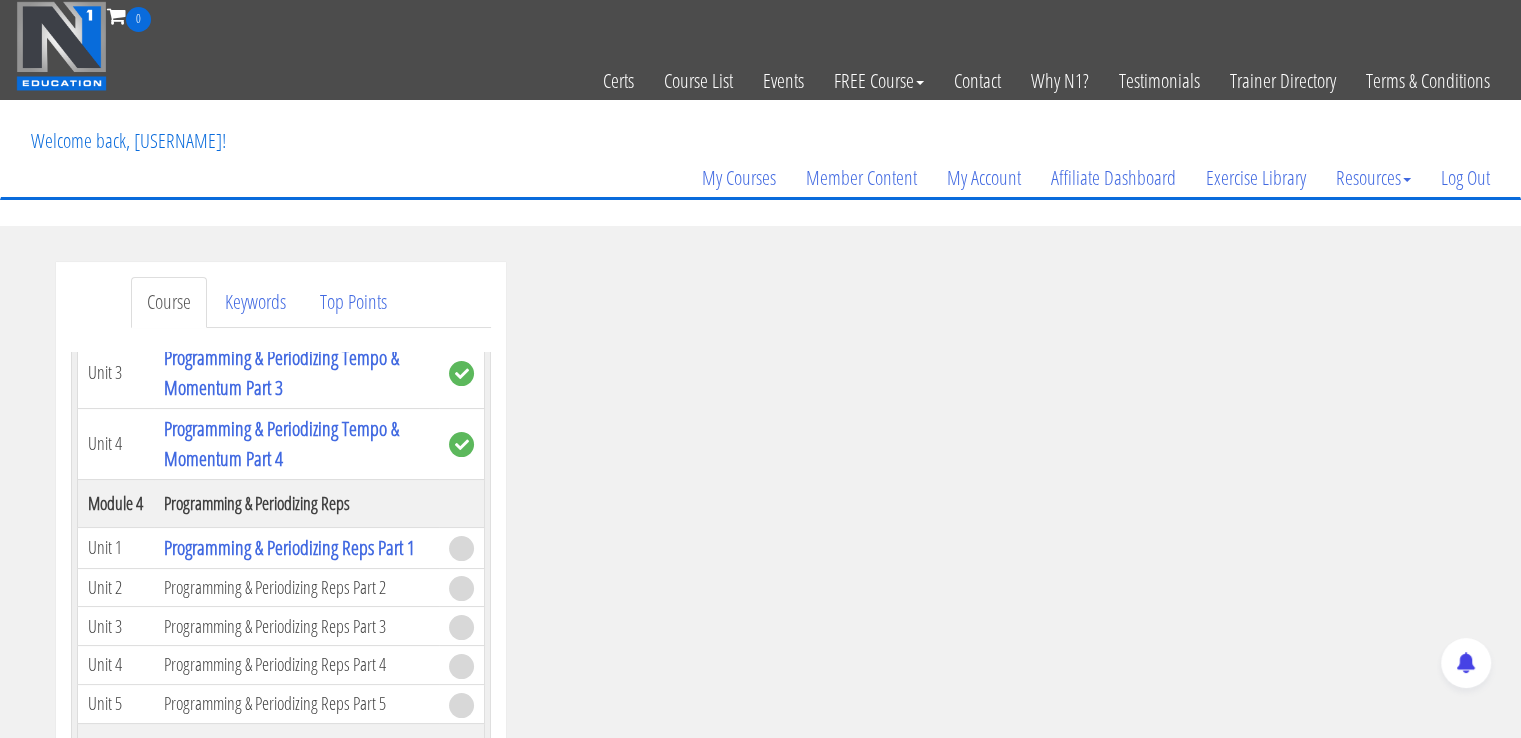 scroll, scrollTop: 1501, scrollLeft: 0, axis: vertical 